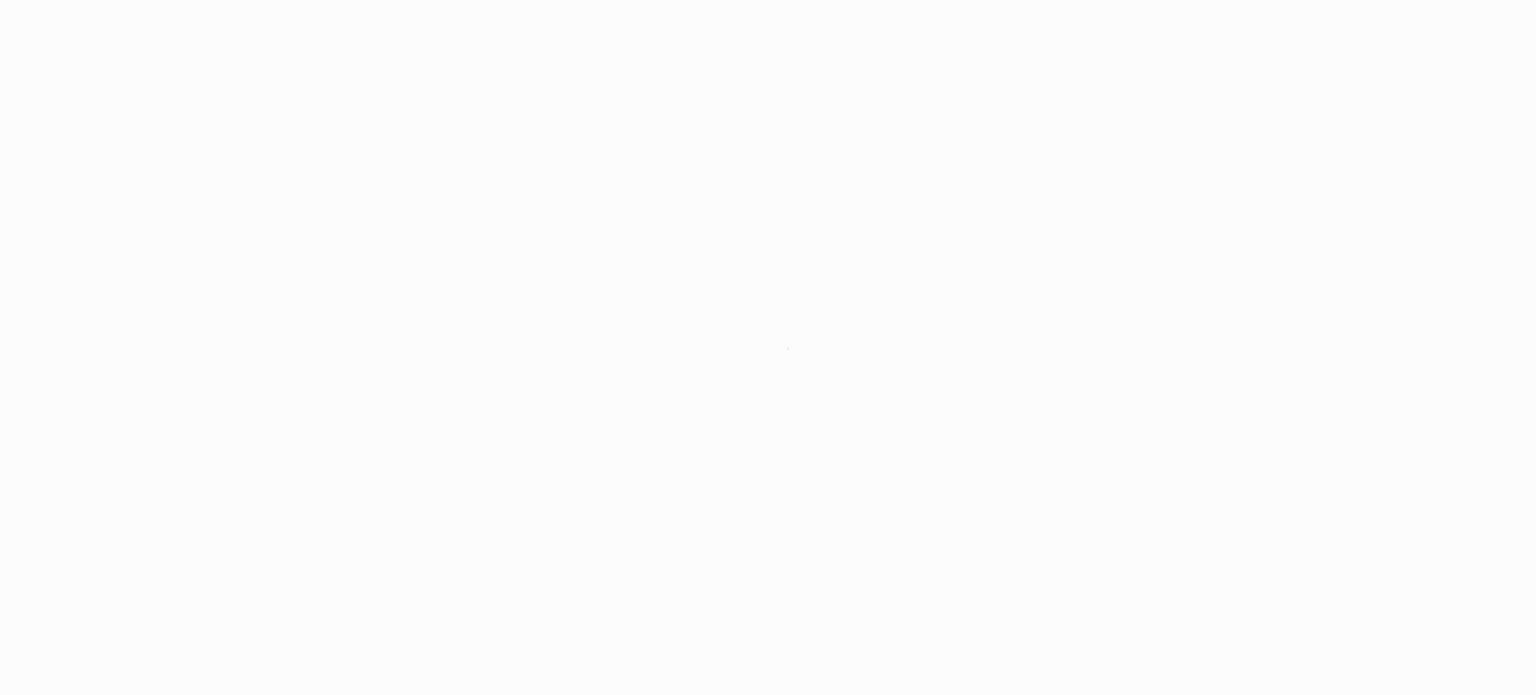 scroll, scrollTop: 0, scrollLeft: 0, axis: both 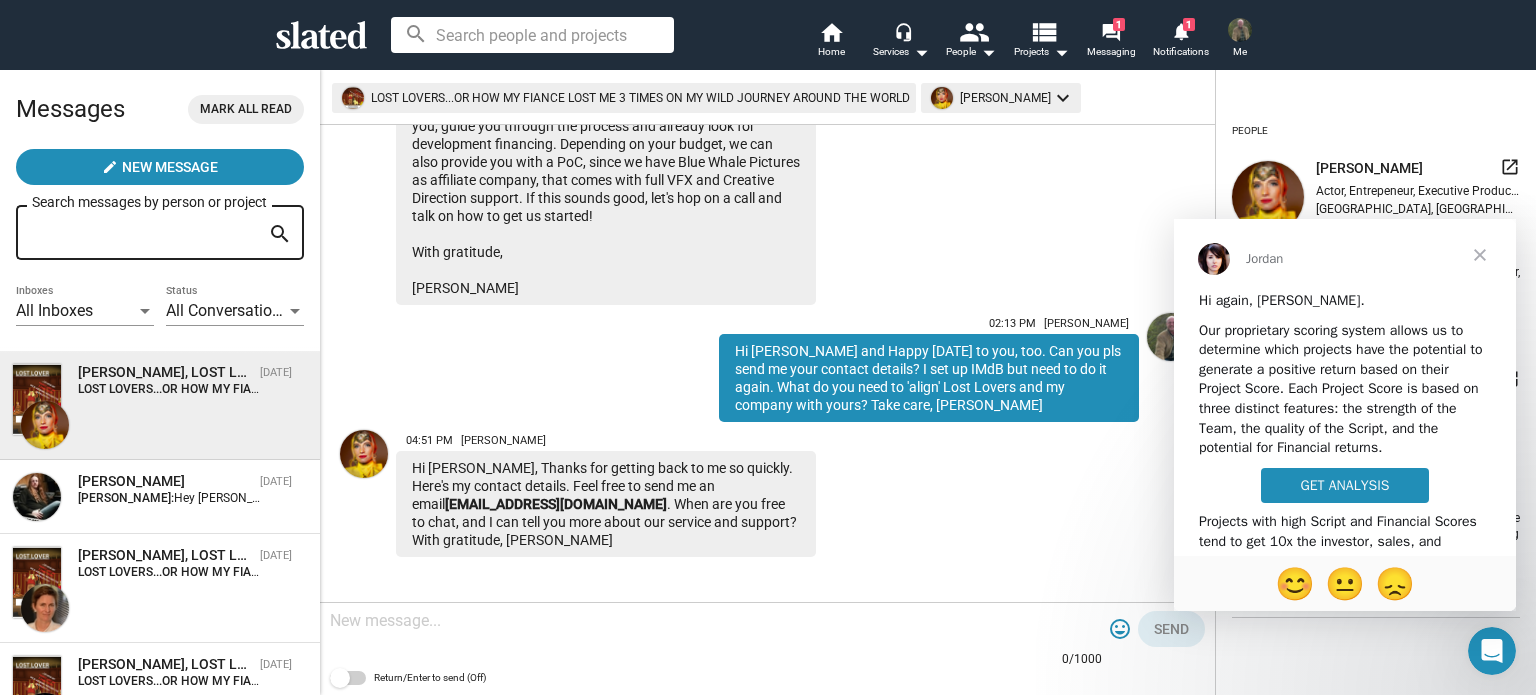 click 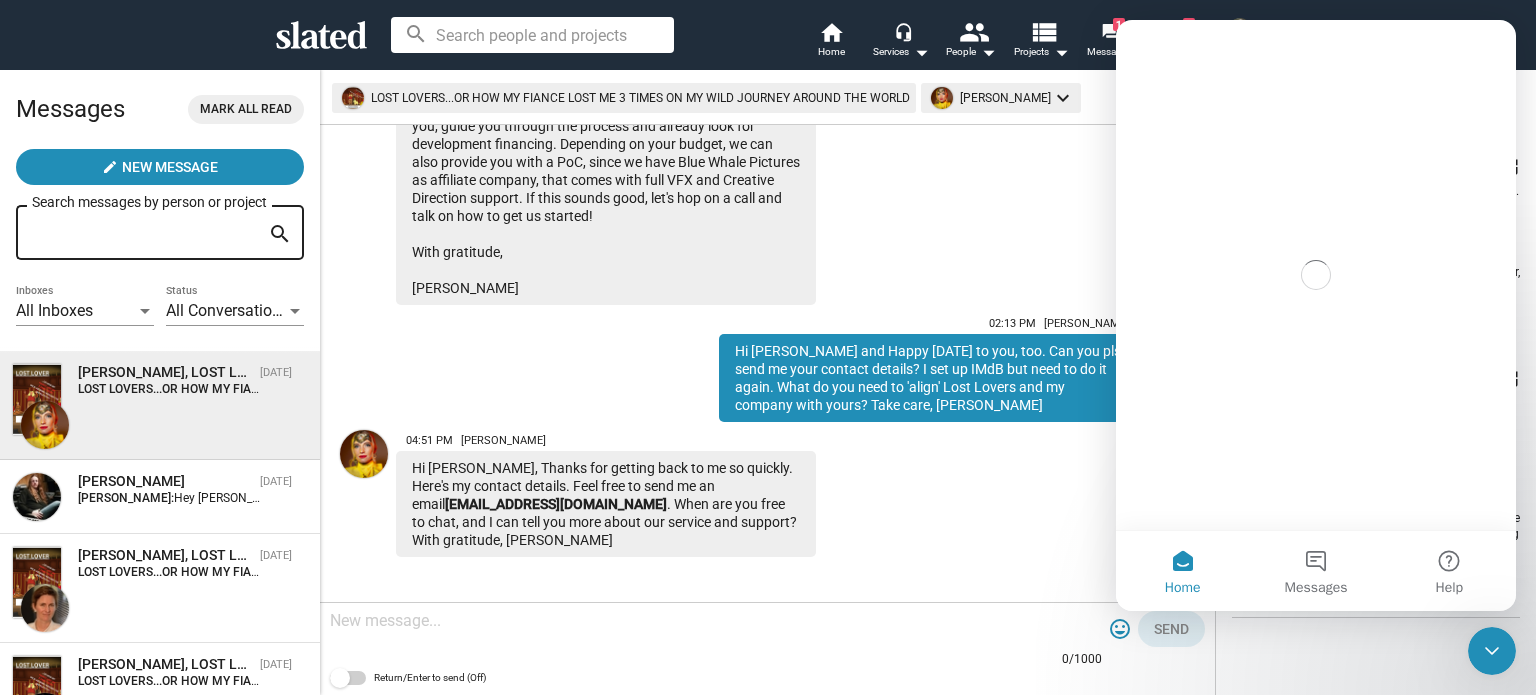 scroll, scrollTop: 0, scrollLeft: 0, axis: both 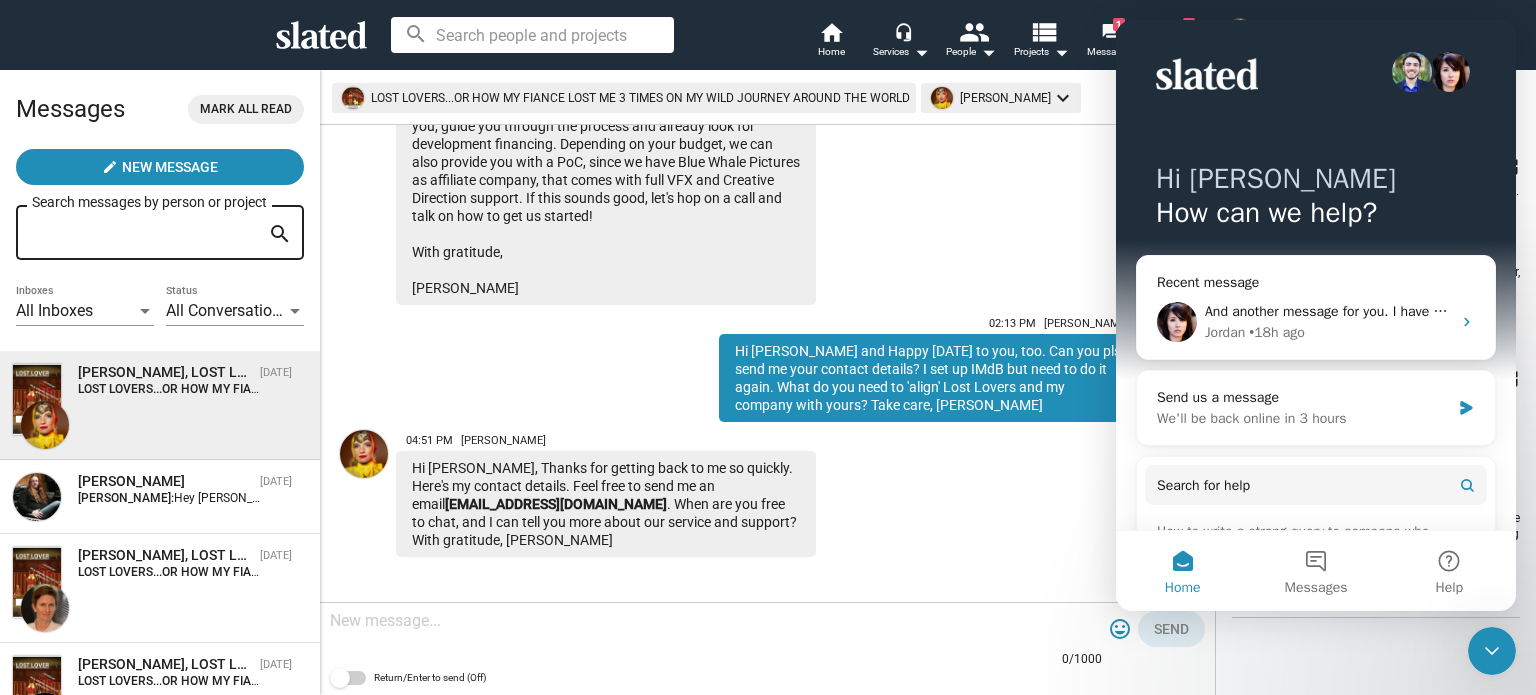 click 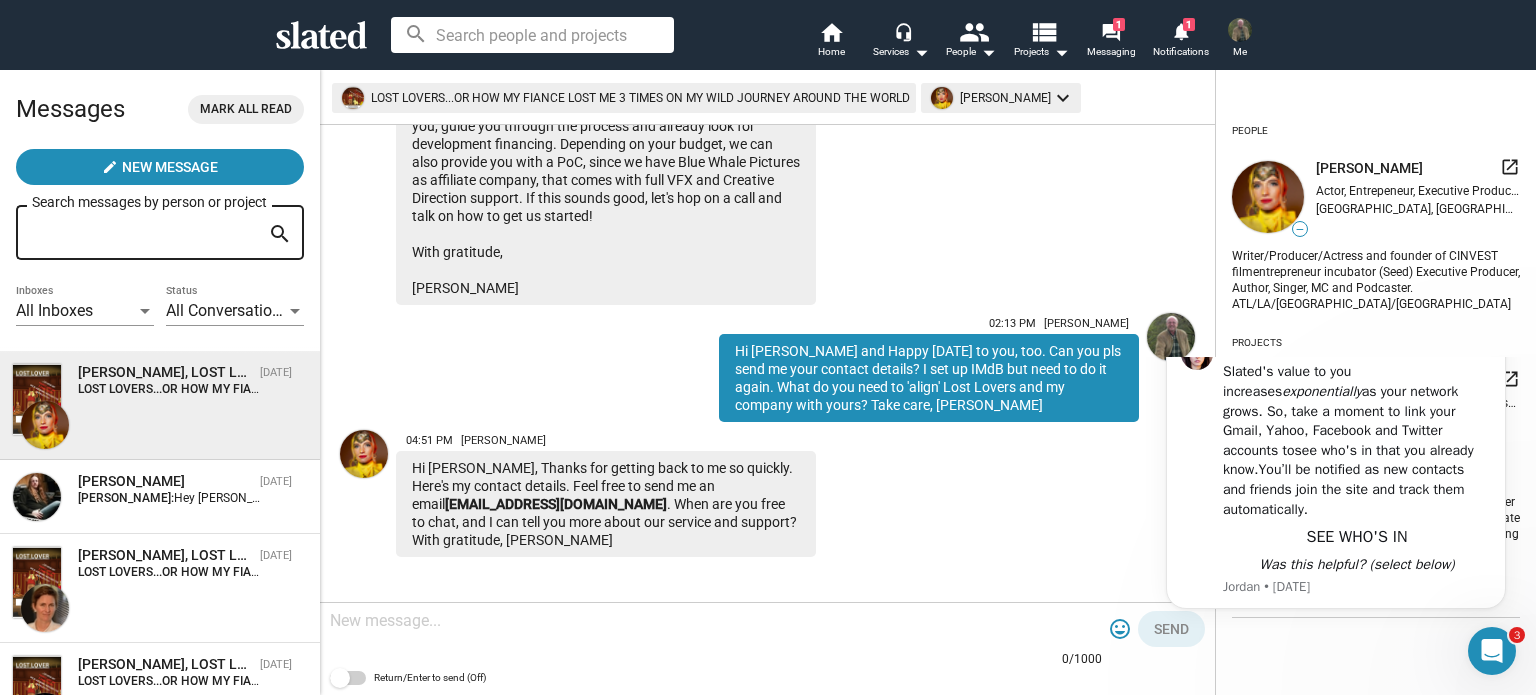 scroll, scrollTop: 0, scrollLeft: 0, axis: both 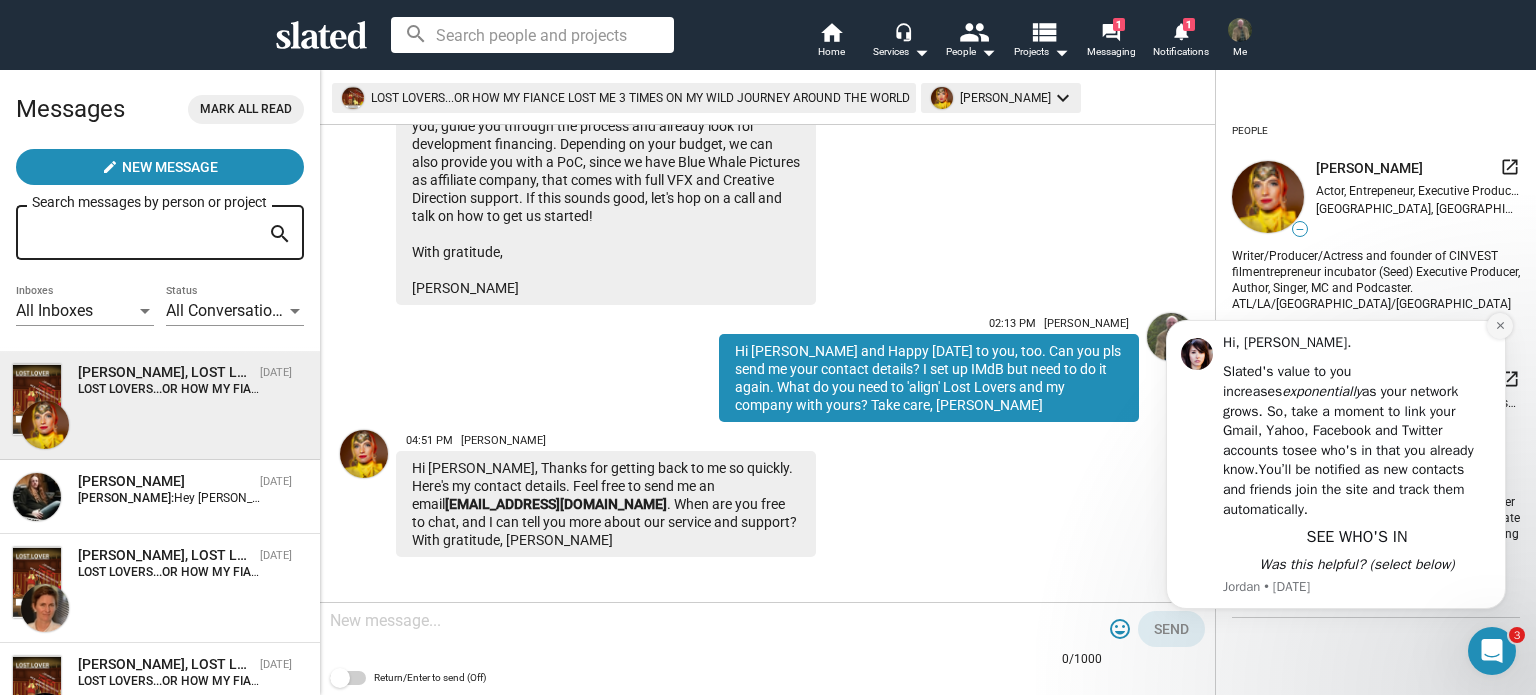 click 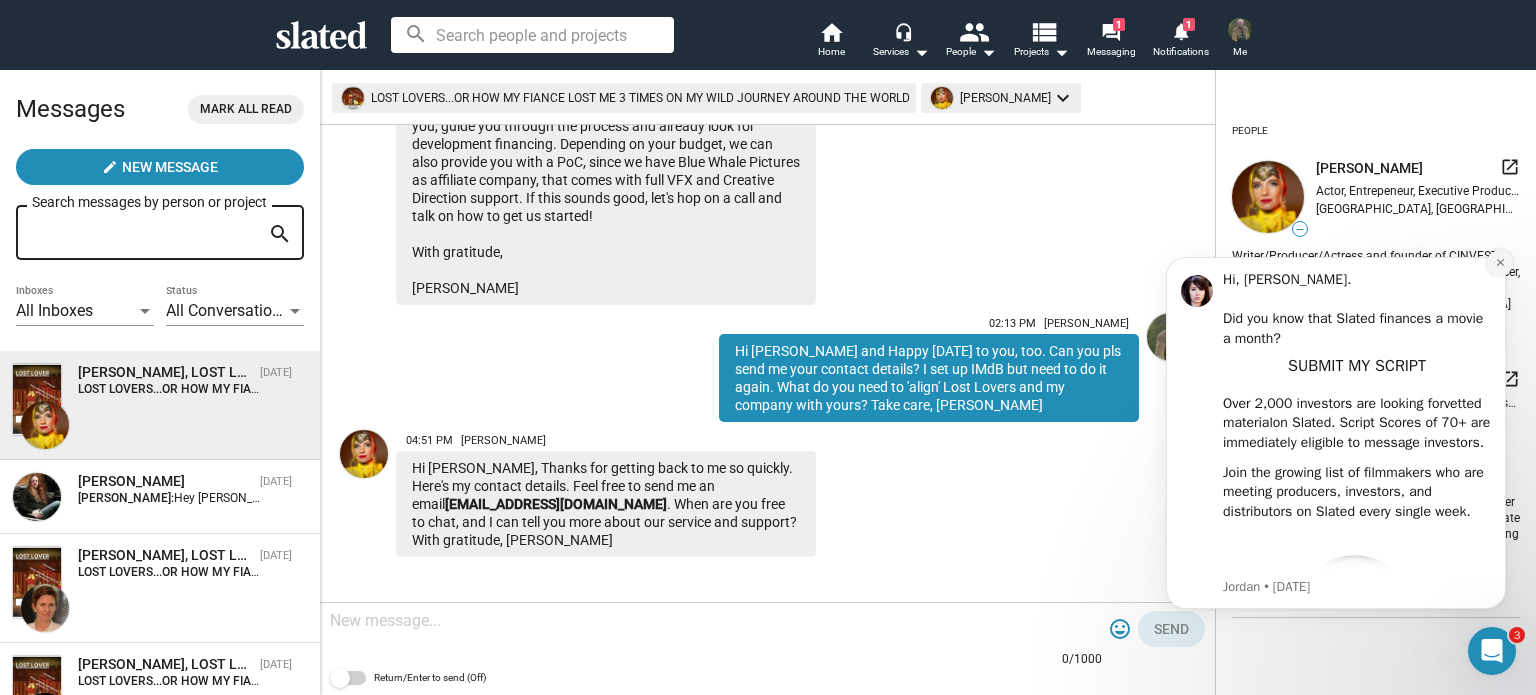 click 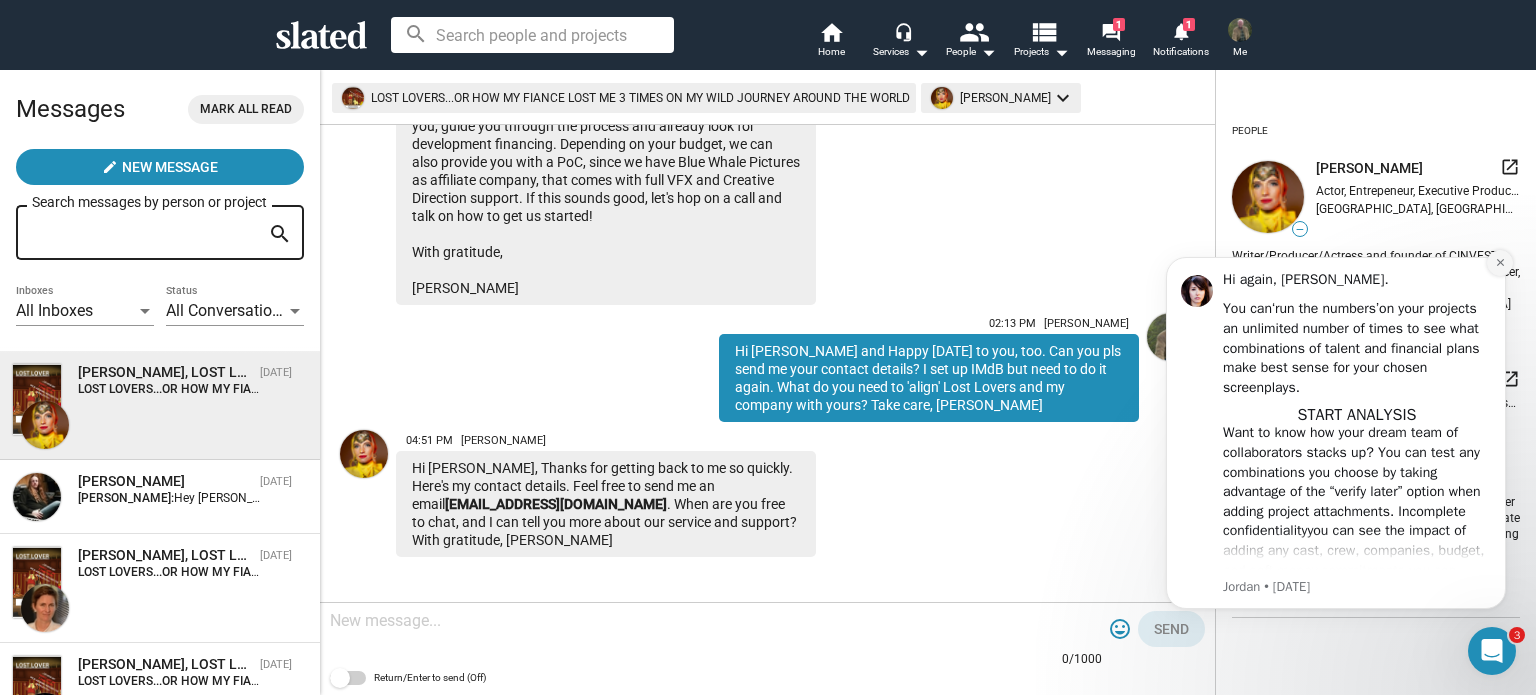 click 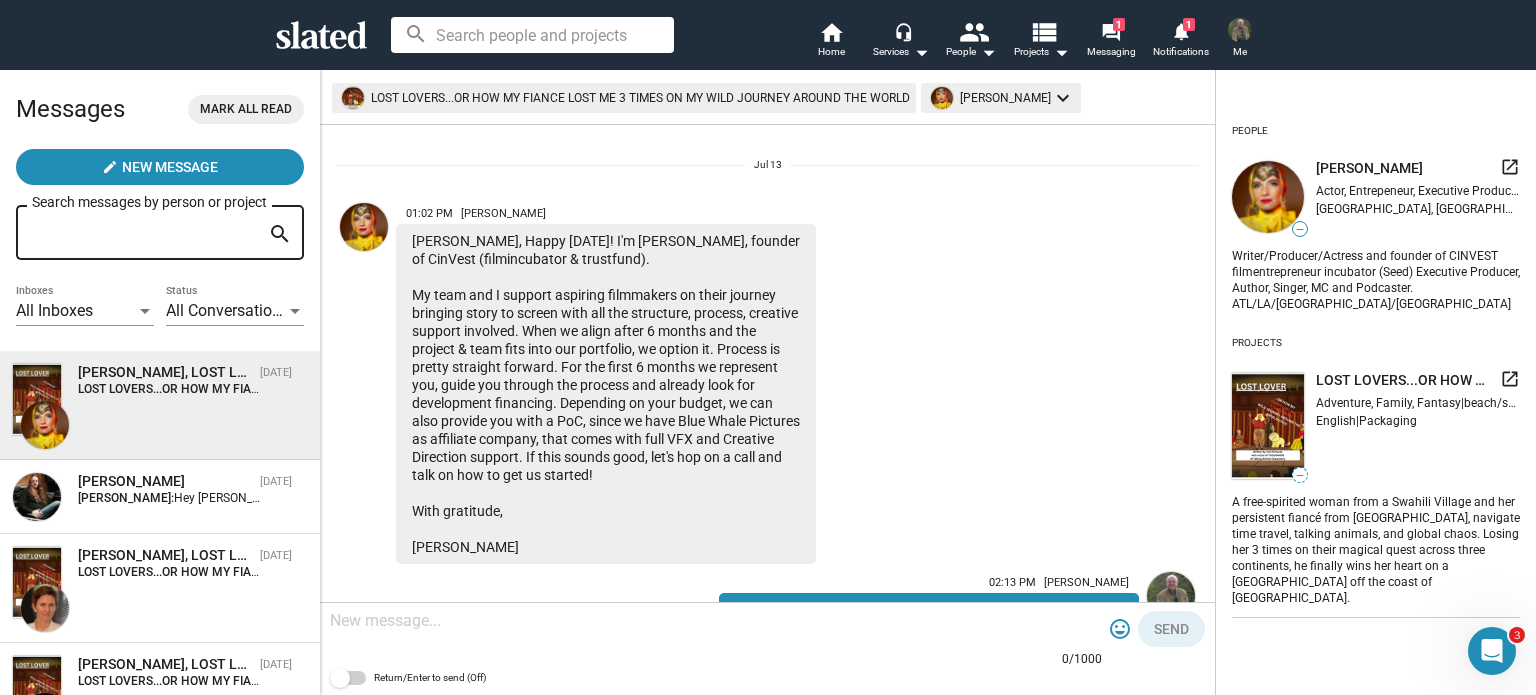 scroll, scrollTop: 0, scrollLeft: 0, axis: both 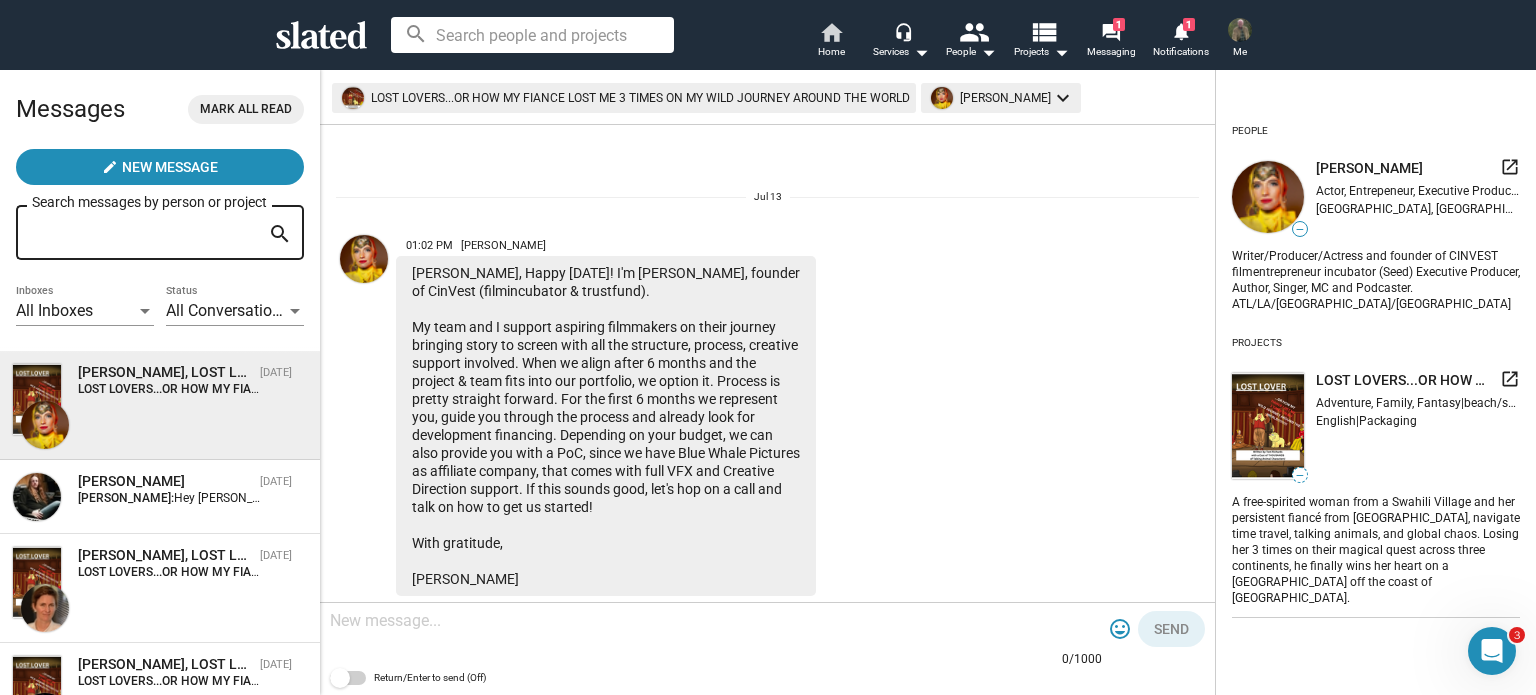 click on "Home" at bounding box center (831, 52) 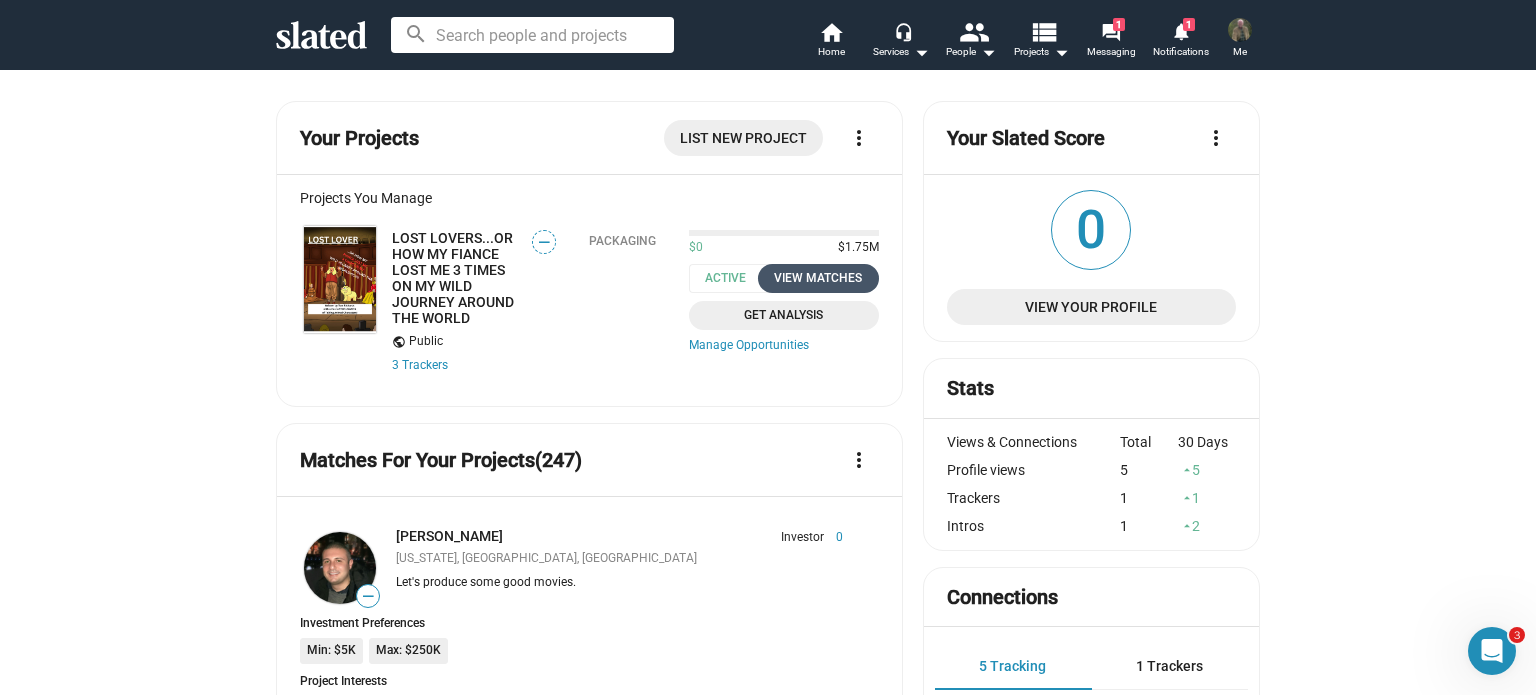 click on "View Matches" 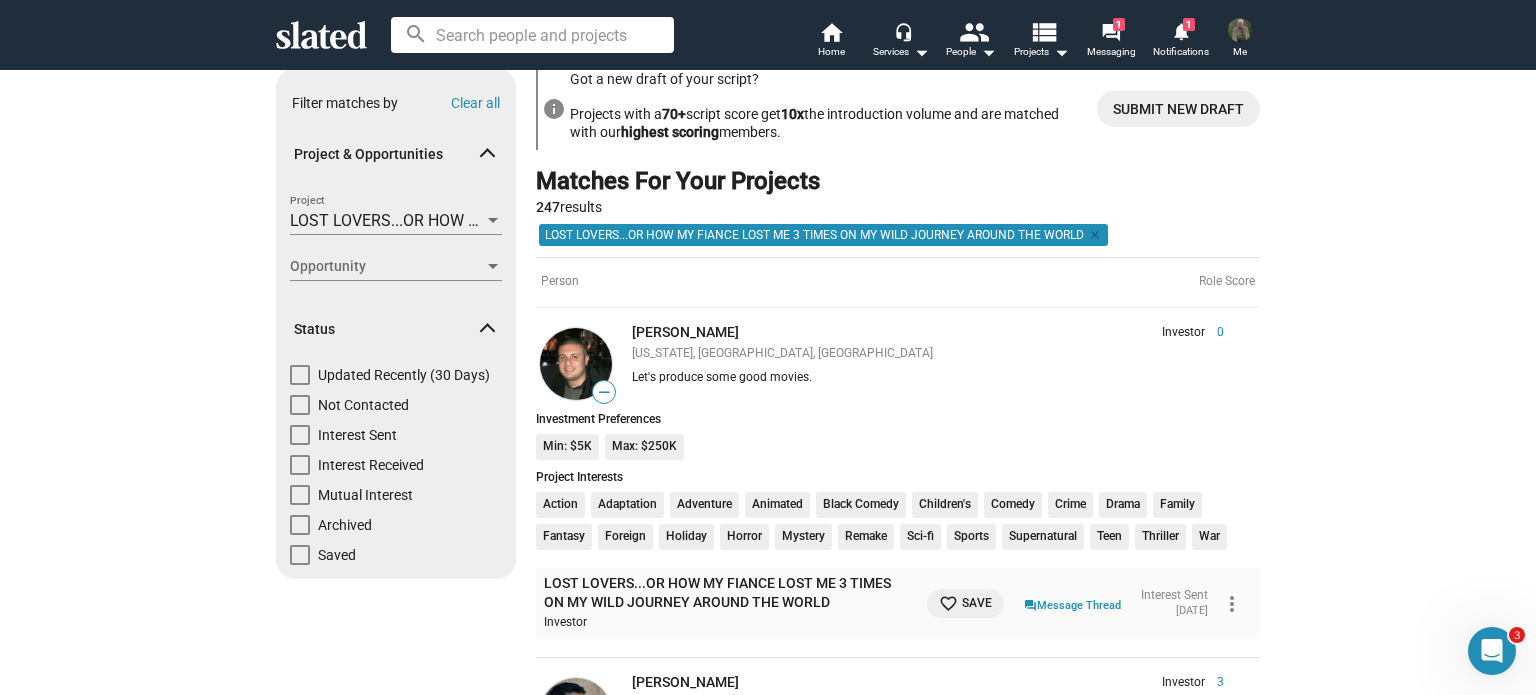scroll, scrollTop: 0, scrollLeft: 0, axis: both 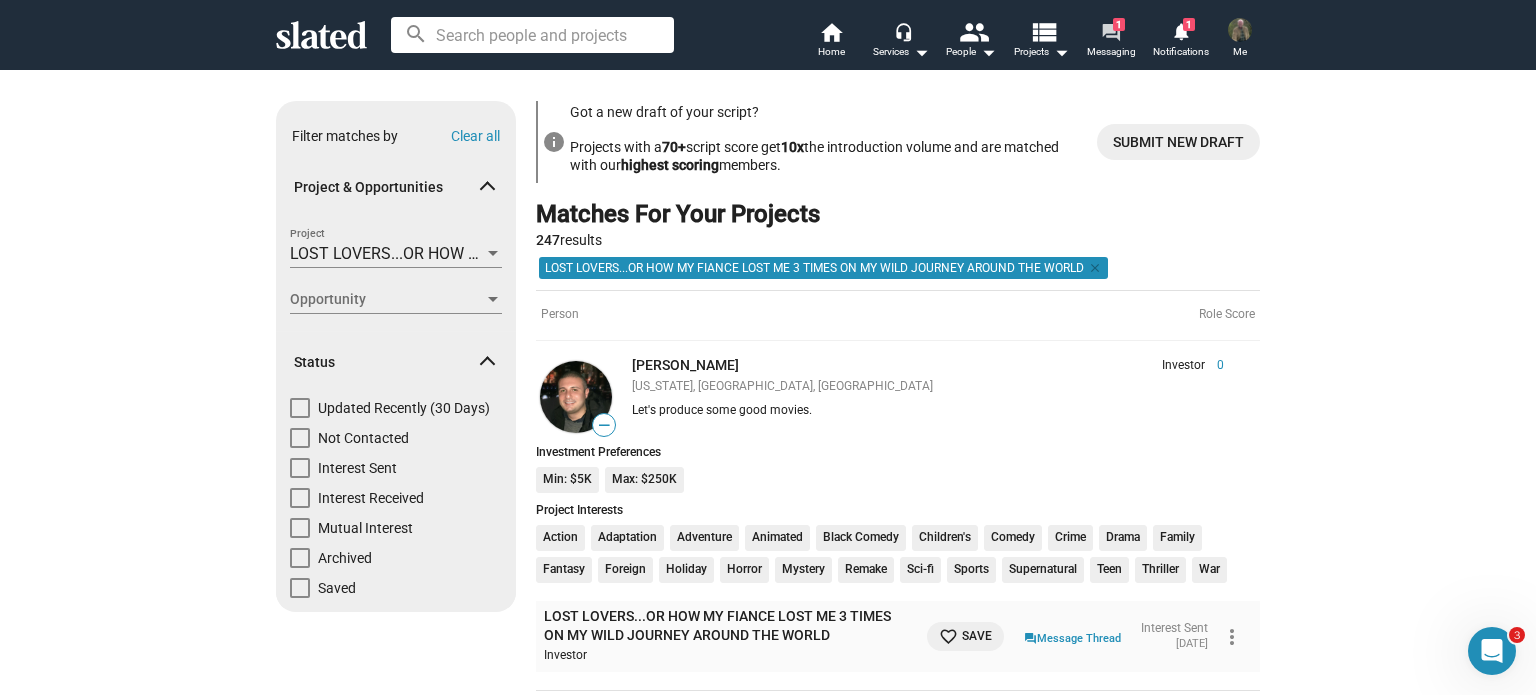 click on "Messaging" at bounding box center (1111, 52) 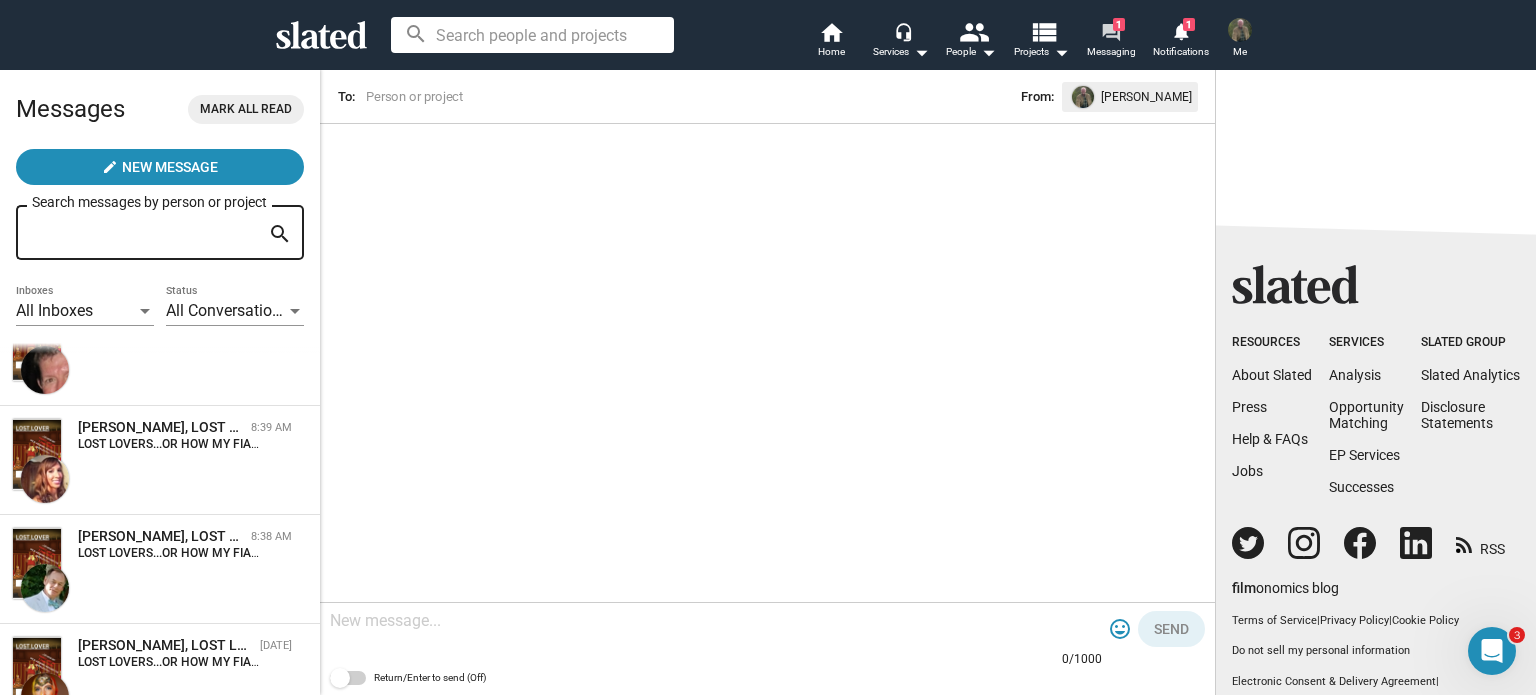 scroll, scrollTop: 800, scrollLeft: 0, axis: vertical 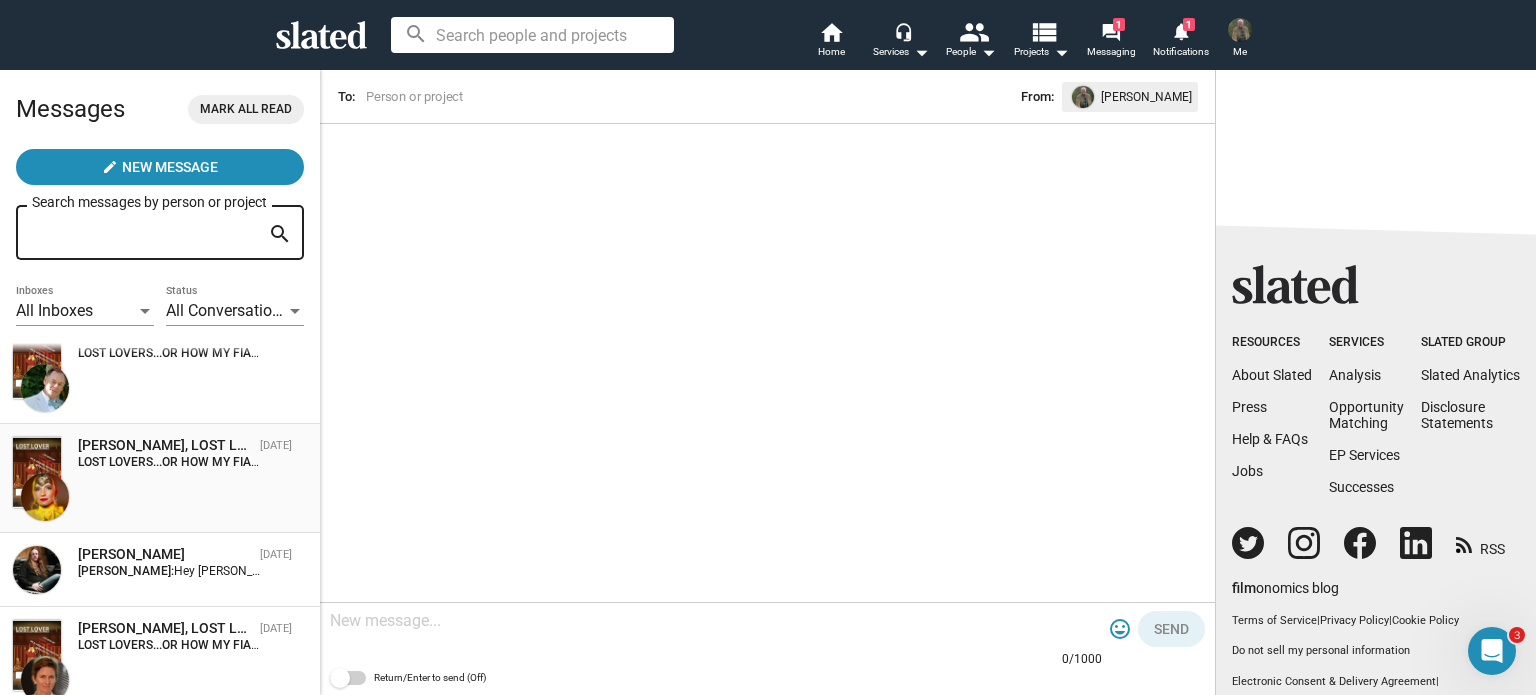 click on "Danny Laker, LOST LOVERS...OR HOW MY FIANCE LOST ME 3 TIMES ON MY WILD JOURNEY AROUND THE WORLD Jul 13 LOST LOVERS...OR HOW MY FIANCE LOST ME 3 TIMES ON MY WILD JOURNEY AROUND THE WORLD:  Hi Tom, Thanks for getting back to me so quickly.  Here's my contact details.  Feel free to send me an email dannyfashionxact@gmail.com.  When are you free to chat, and I can tell you more about our service and support? With gratitude, Danny" at bounding box center [160, 478] 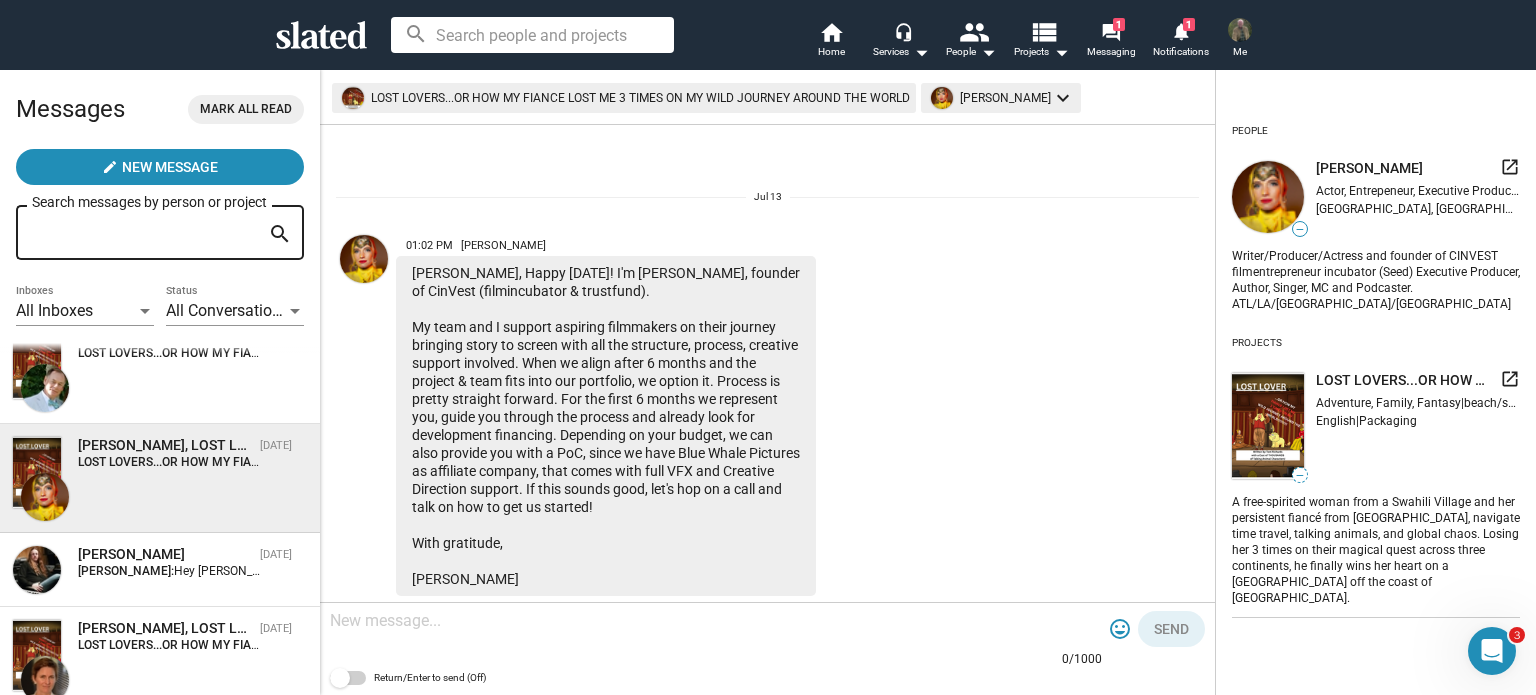scroll, scrollTop: 291, scrollLeft: 0, axis: vertical 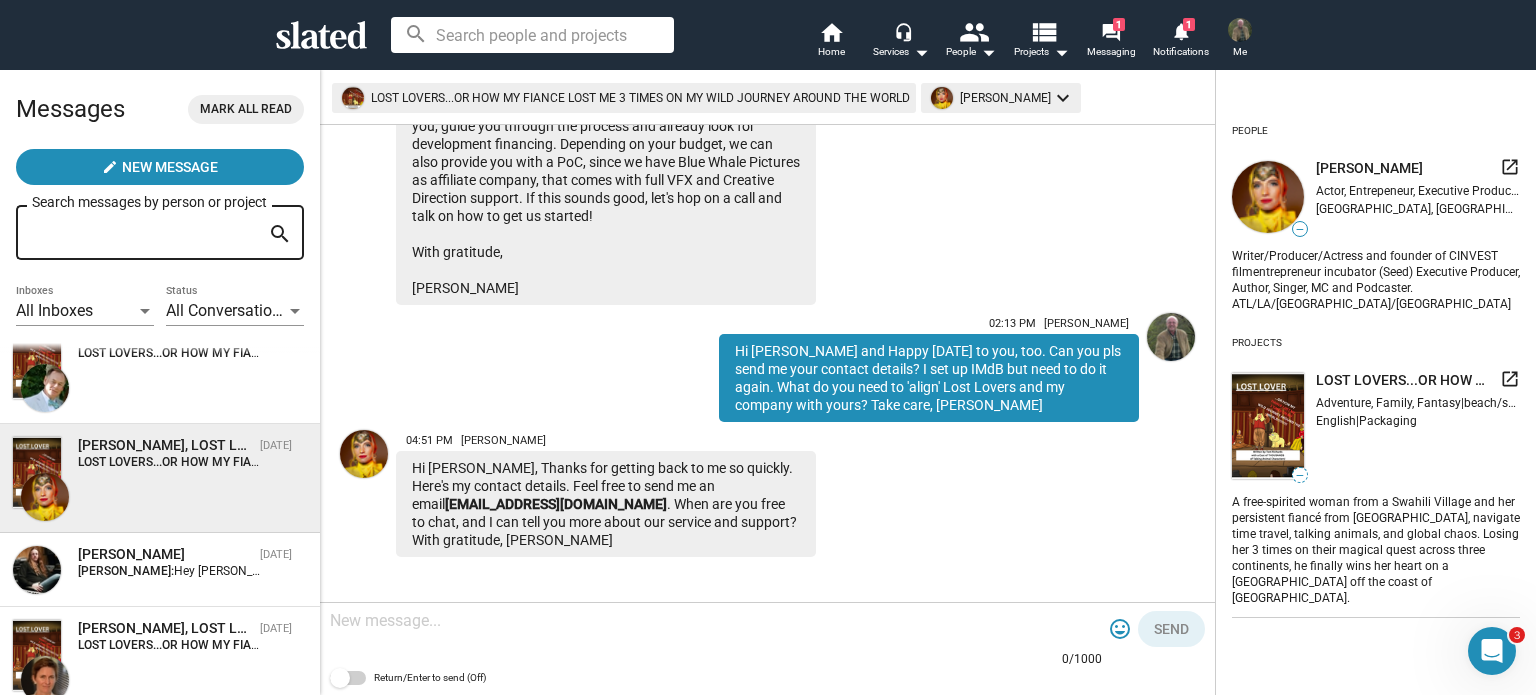 drag, startPoint x: 605, startPoint y: 500, endPoint x: 409, endPoint y: 503, distance: 196.02296 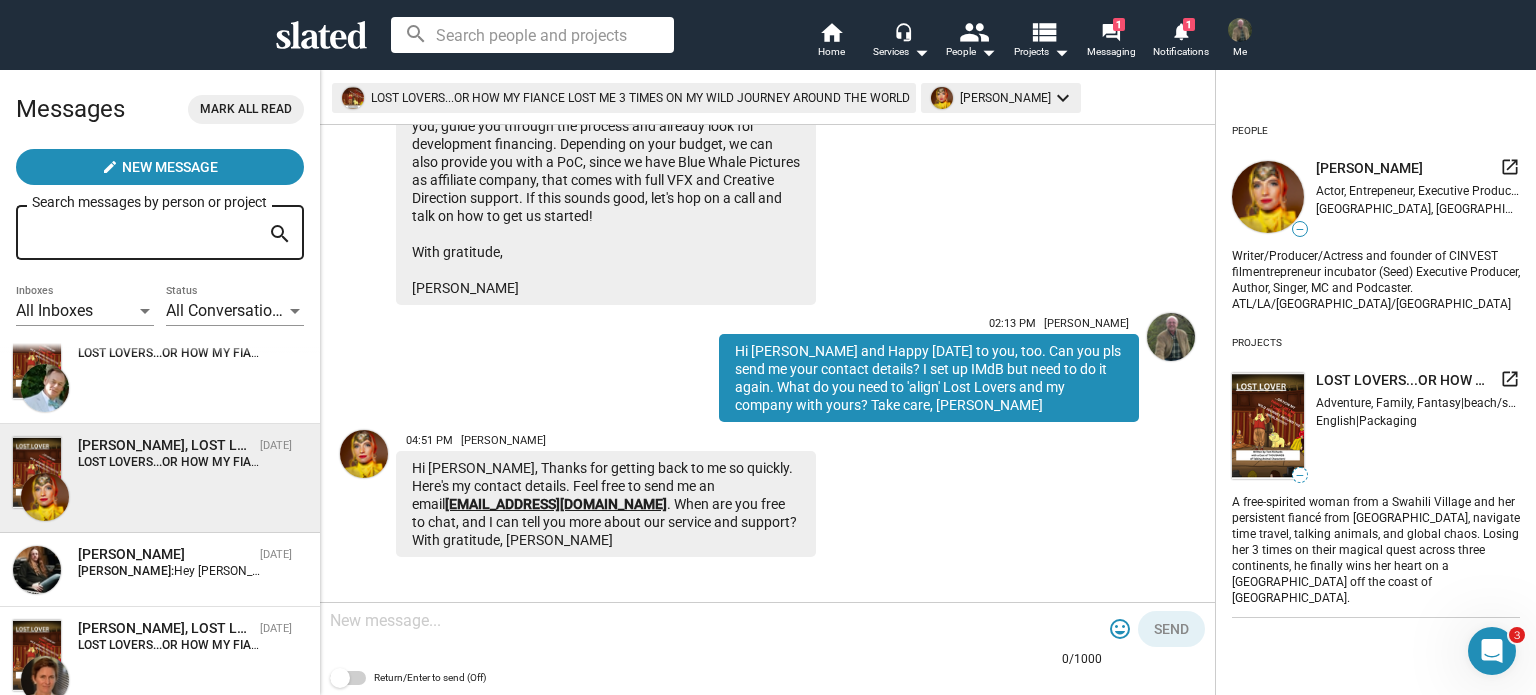copy on "dannyfashionxact@gmail.com ." 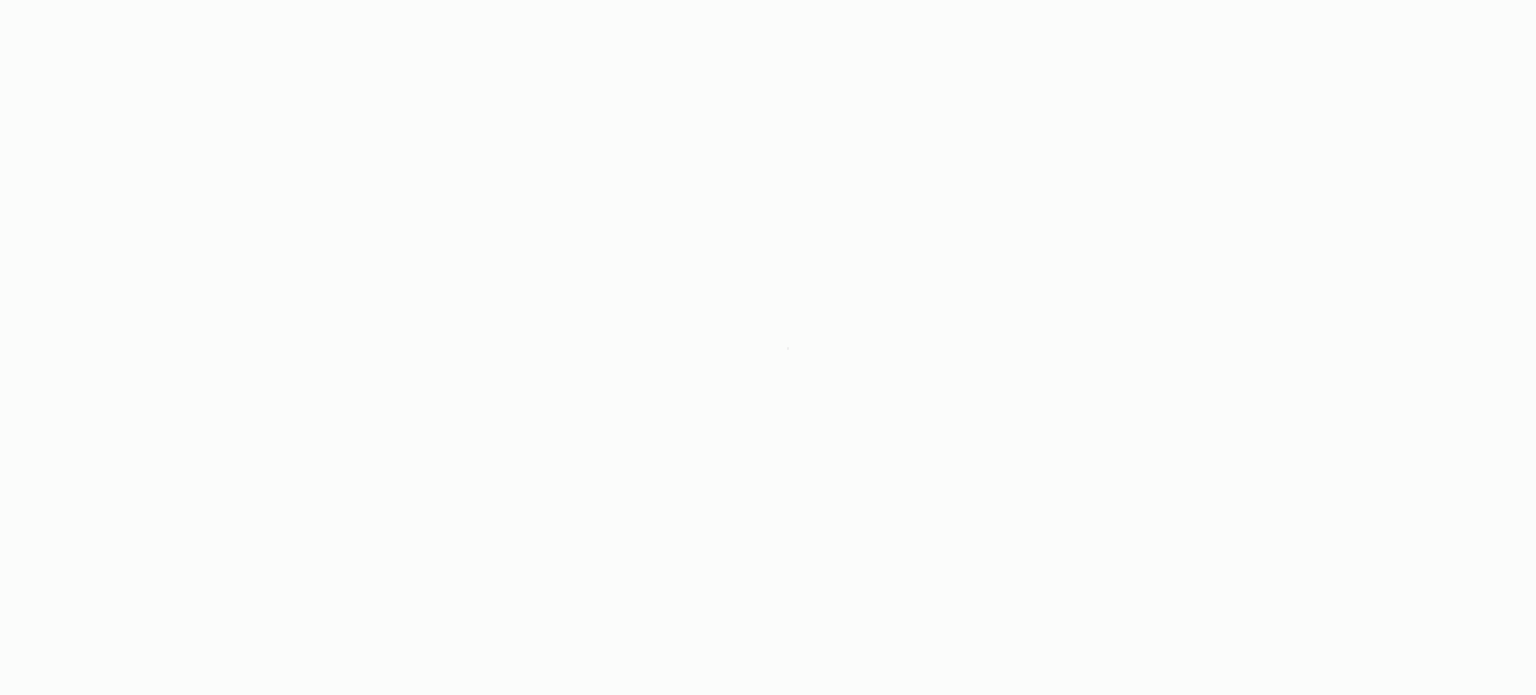 scroll, scrollTop: 0, scrollLeft: 0, axis: both 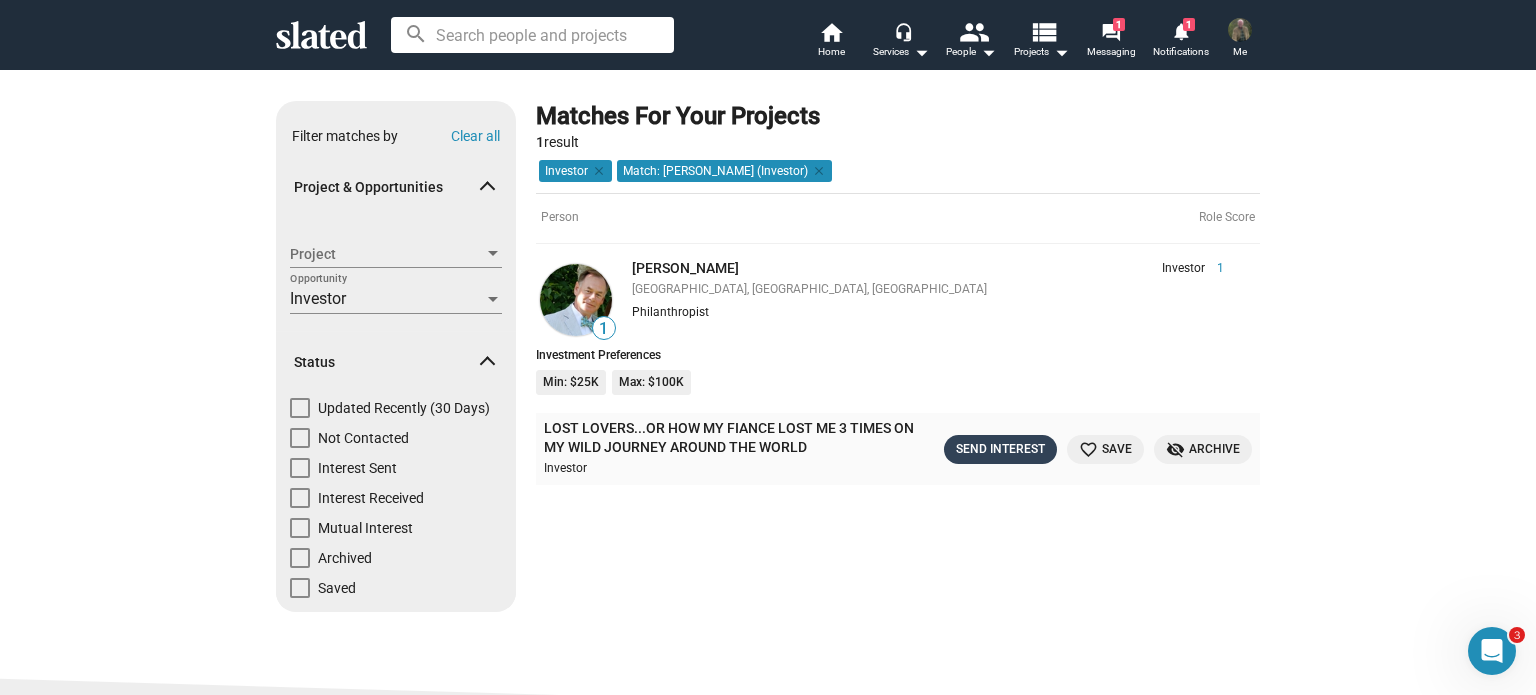 click on "Send Interest" 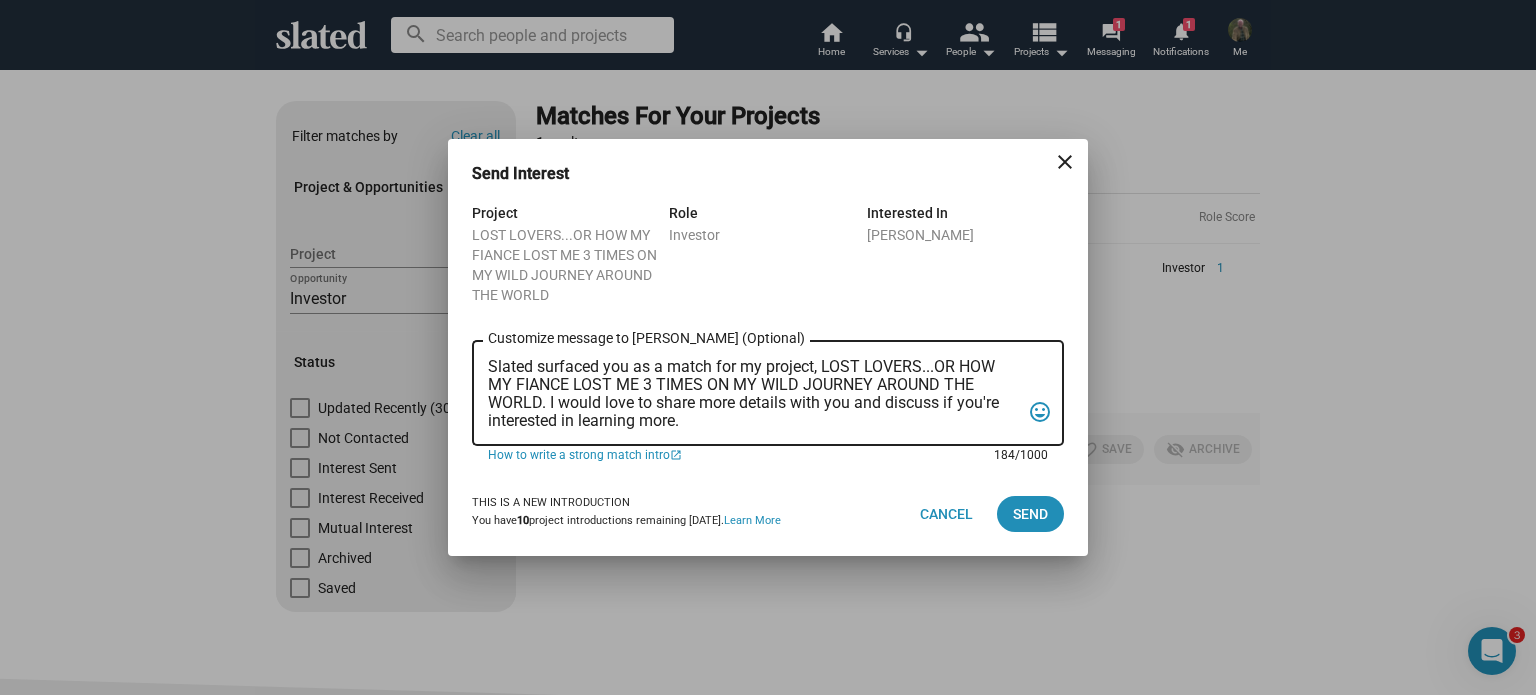 scroll, scrollTop: 0, scrollLeft: 0, axis: both 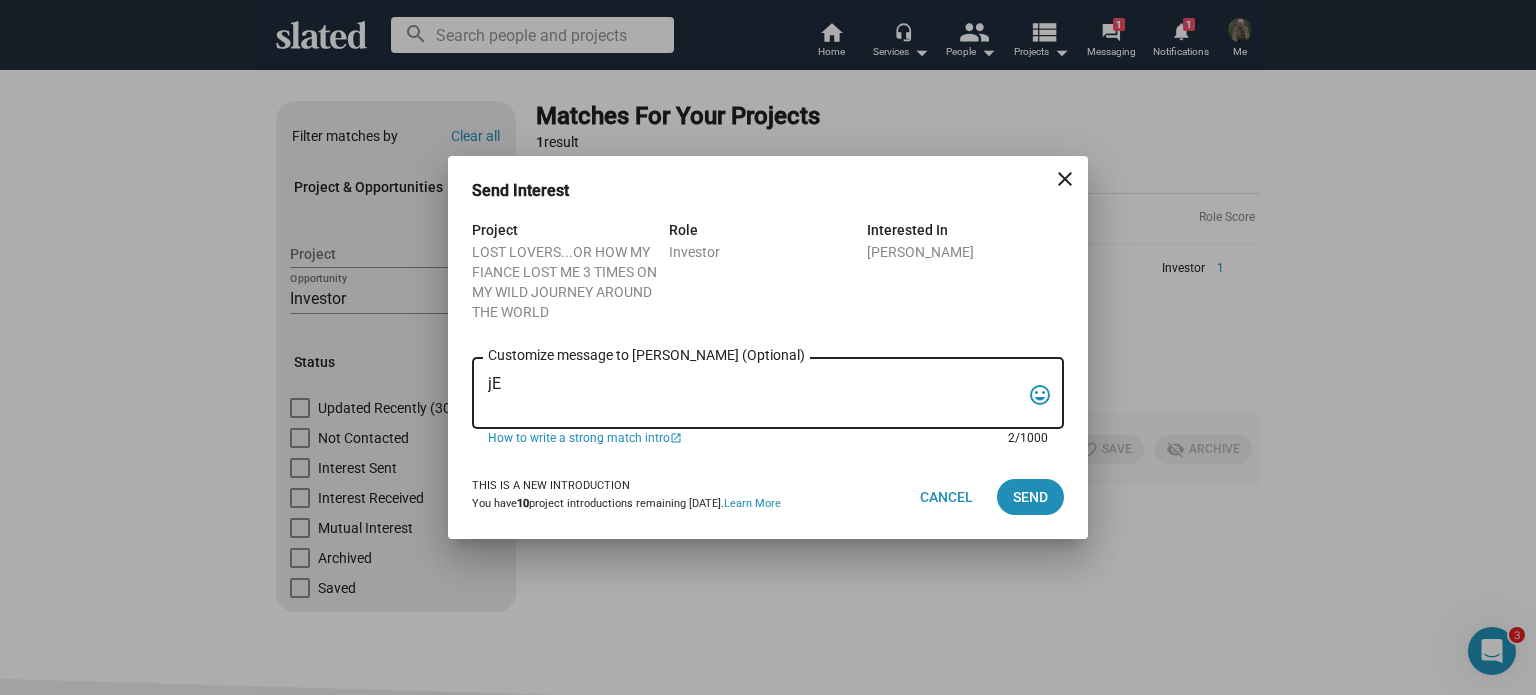type on "j" 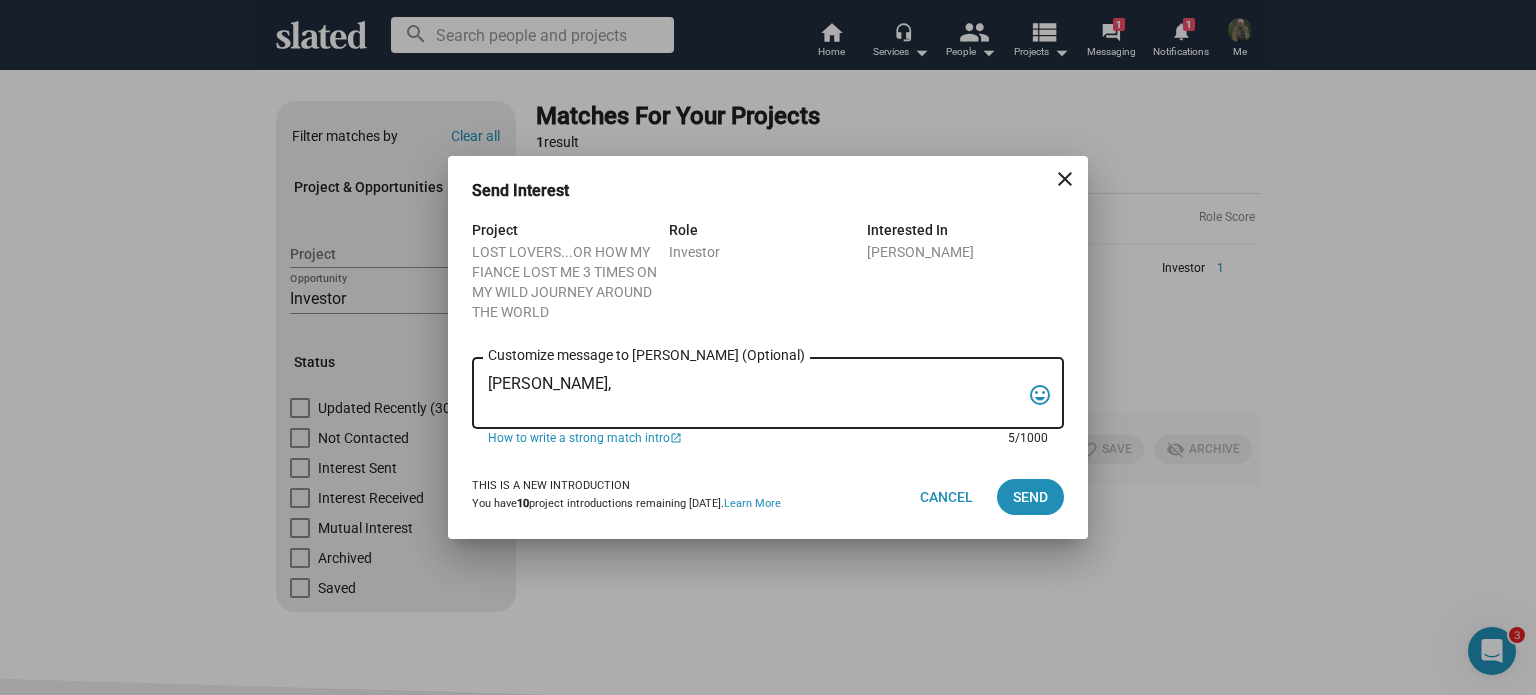 click on "Jeff," at bounding box center [754, 394] 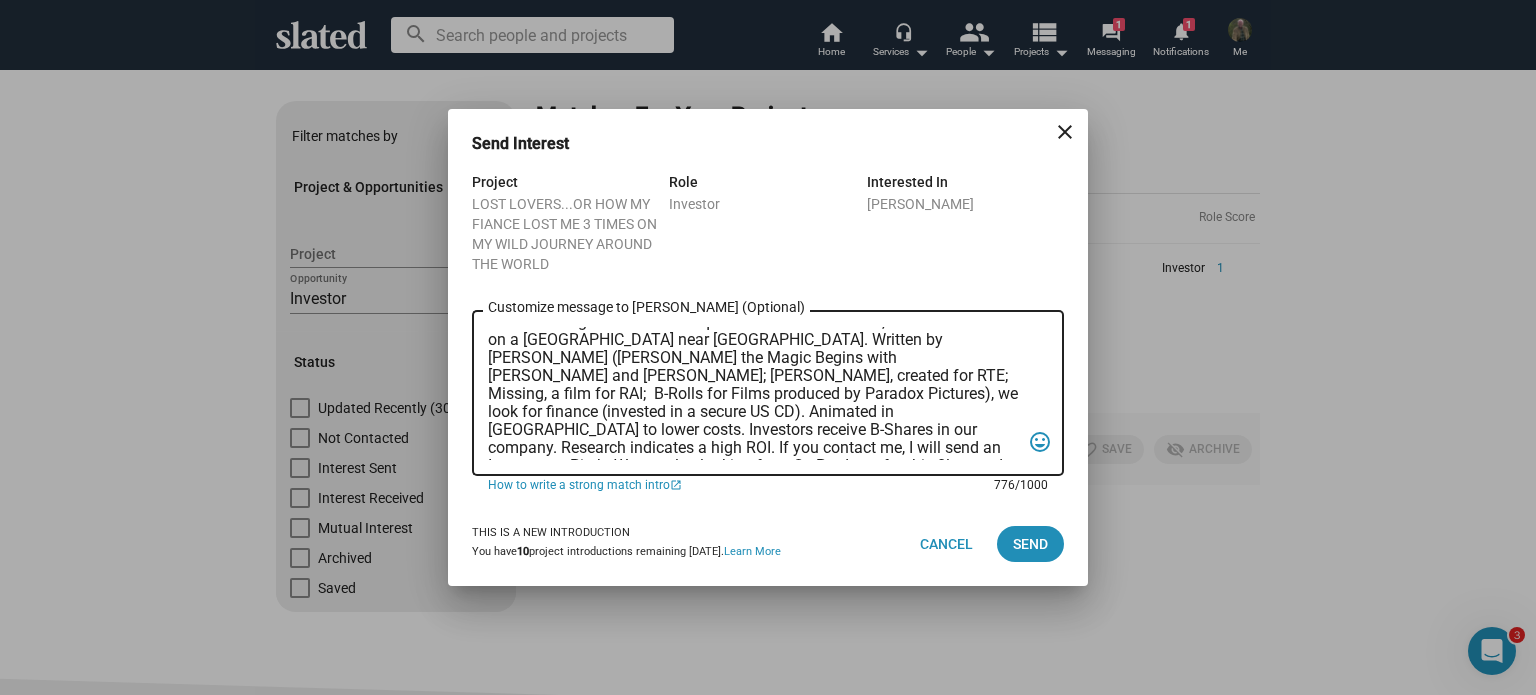 scroll, scrollTop: 120, scrollLeft: 0, axis: vertical 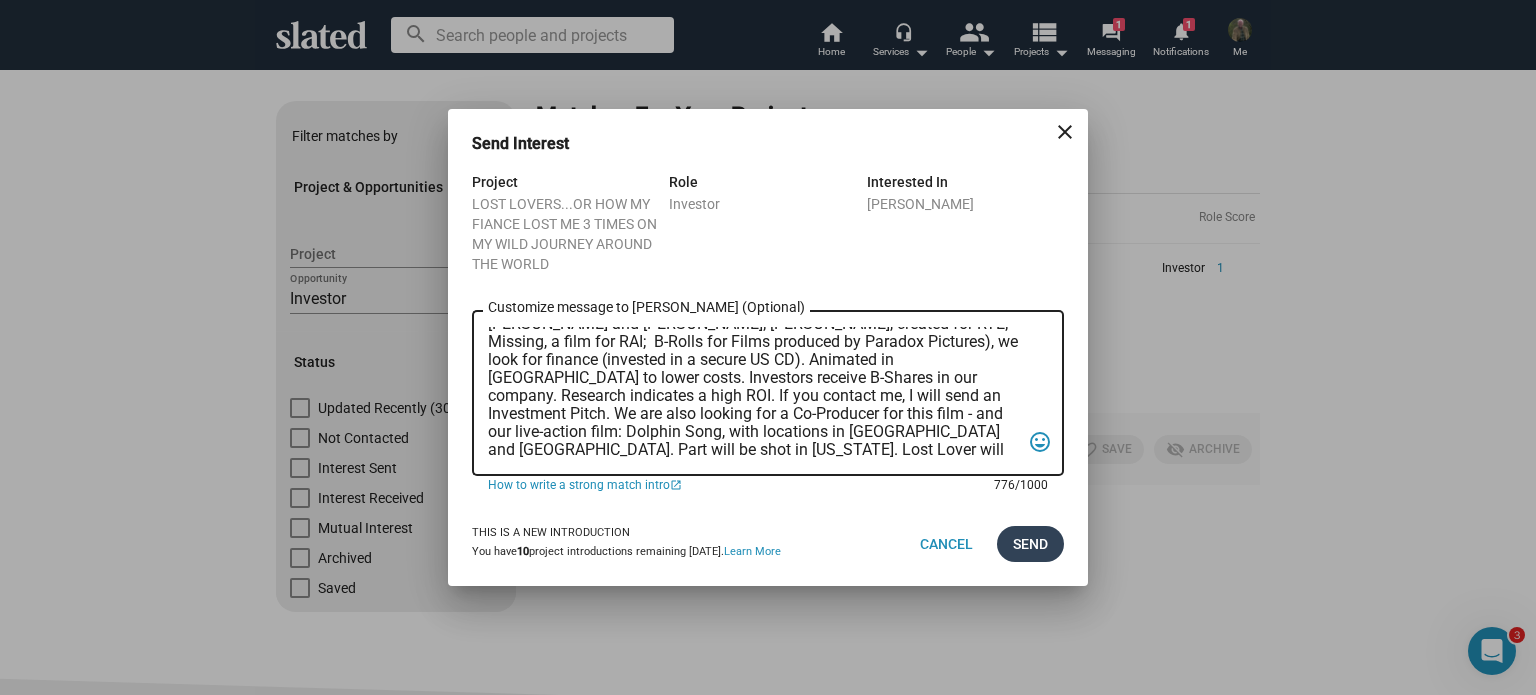 type on "Jeff, LOST LOVERS, an Animated Family Comedy features a strong woman from Africa and her fiancé from the US who navigate time, talking animals, and global chaos. Losing her 3 X on their quest across 3 continents, he wins her heart on a Magical Island near Australia. Written by Tom Richards (Merlin the Magic Begins with Sean Connery and Deborah Moore; Gotcha, created for RTE; Missing, a film for RAI;  B-Rolls for Films produced by Paradox Pictures), we look for finance (invested in a secure US CD). Animated in Delhi to lower costs. Investors receive B-Shares in our company. Research indicates a high ROI. If you contact me, I will send an Investment Pitch. We are also looking for a Co-Producer for this film - and our live-action film: Dolphin Song, with locations in Ireland and Boston. Part will be shot in Puerto Rico. Lost Lover will receive US tax incentives; Dolphin Song Irish, US and European tax incentives and grants. Tom" 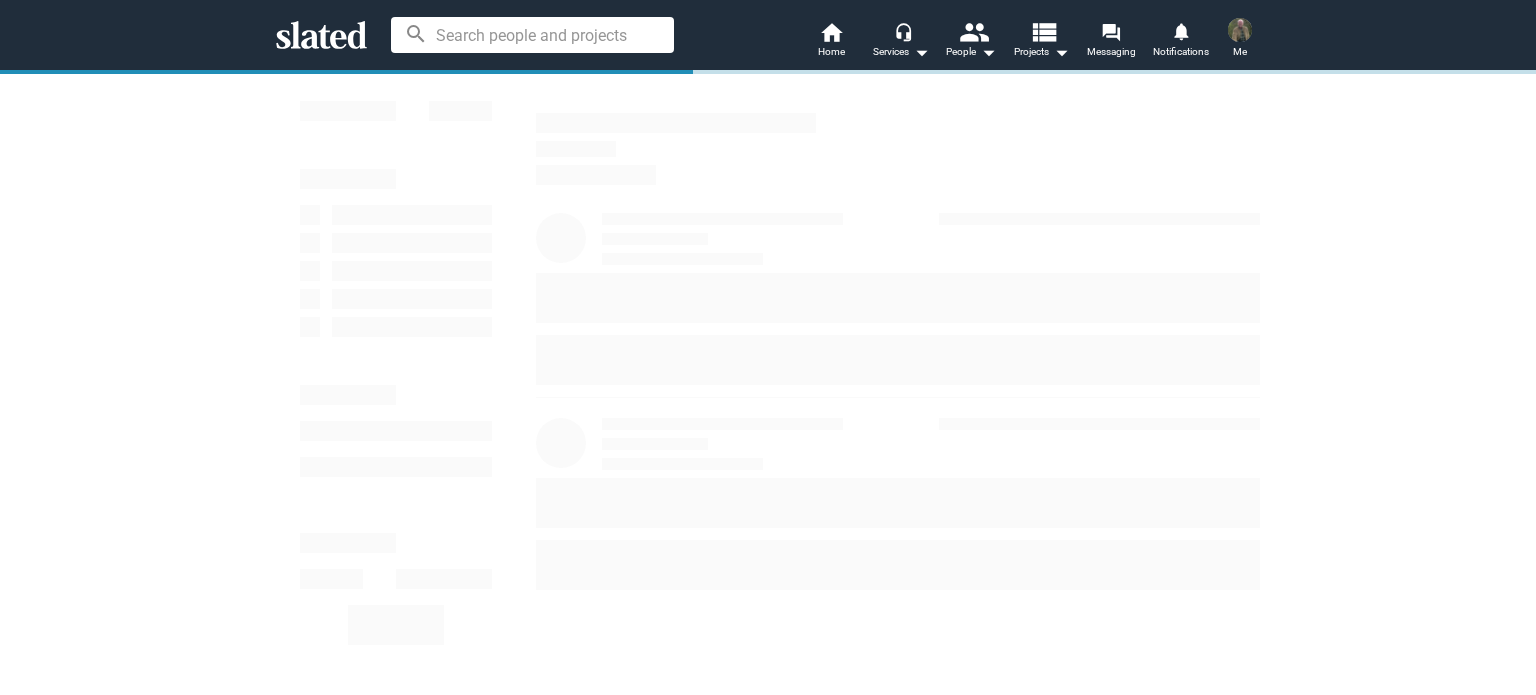 scroll, scrollTop: 0, scrollLeft: 0, axis: both 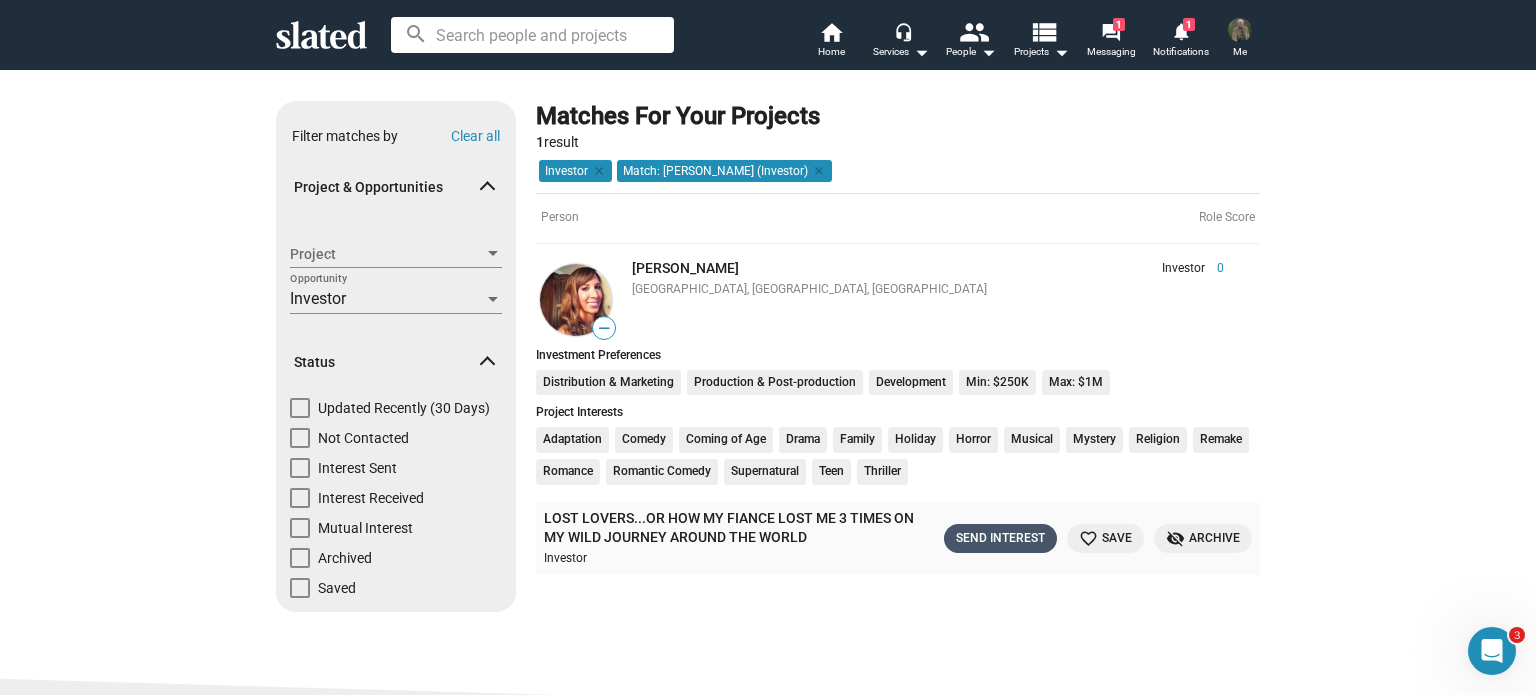 click on "Send Interest" 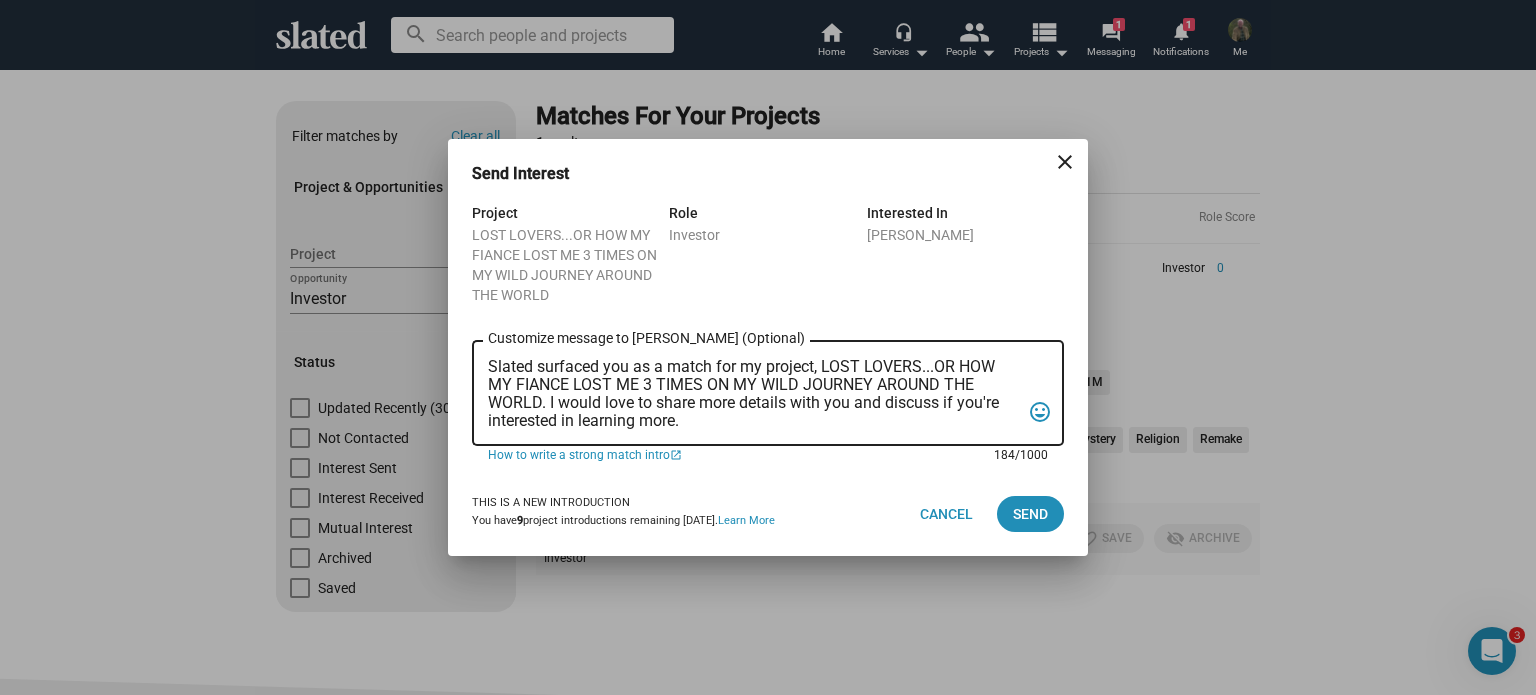 scroll, scrollTop: 0, scrollLeft: 0, axis: both 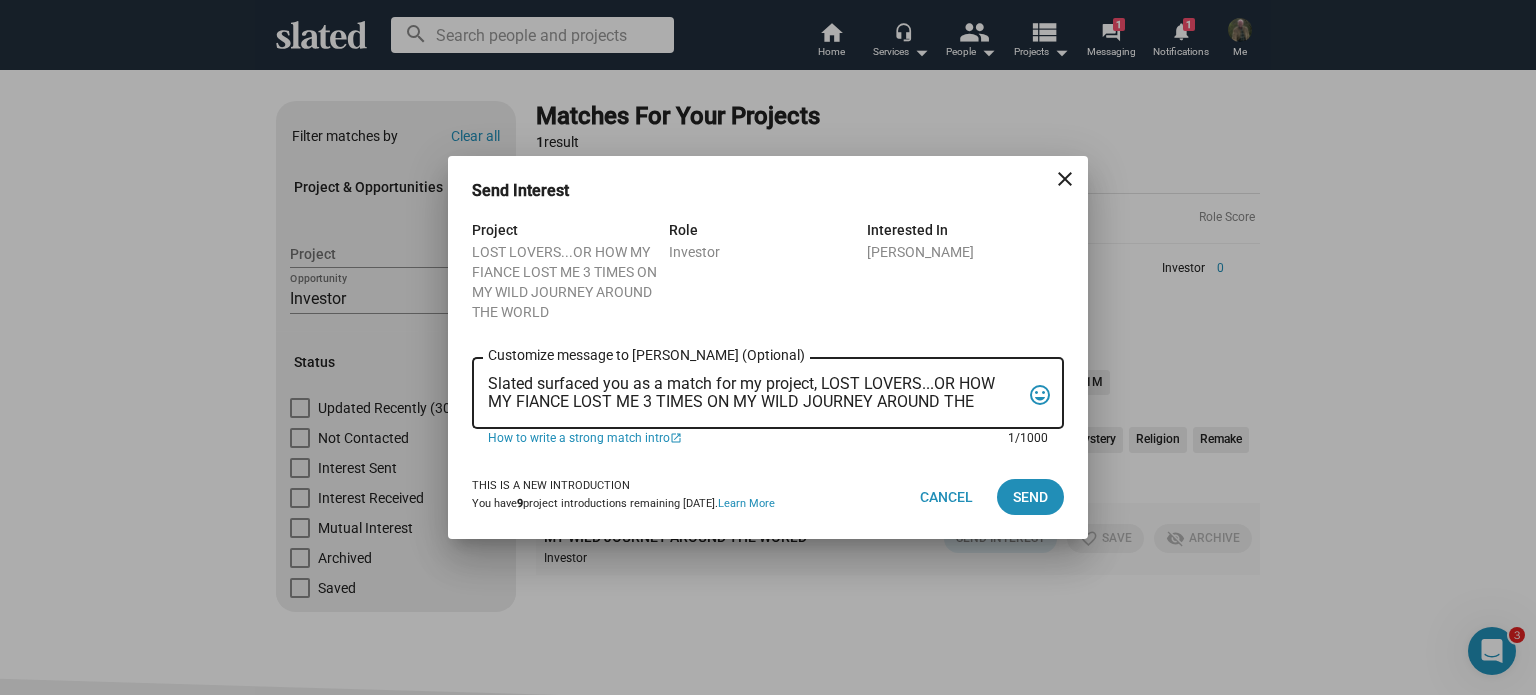 type on "j" 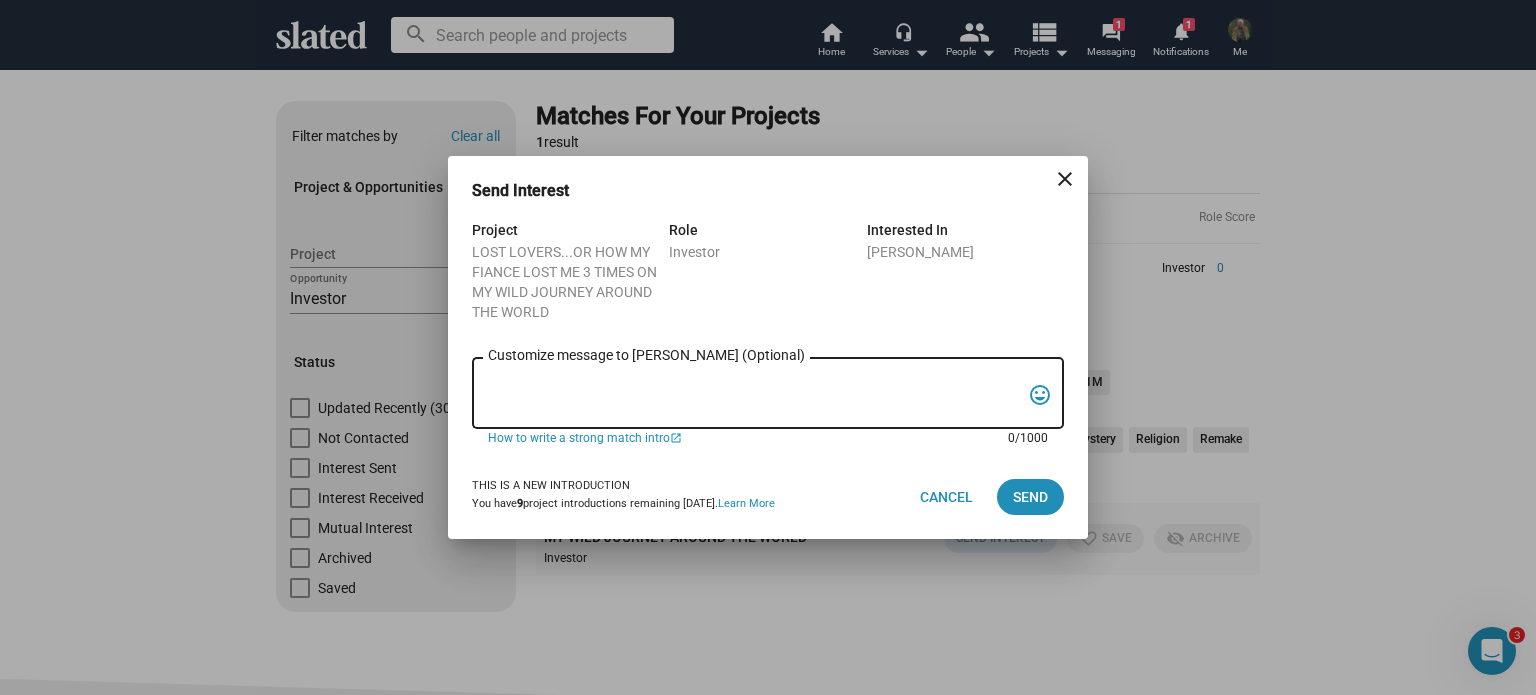 type on "j" 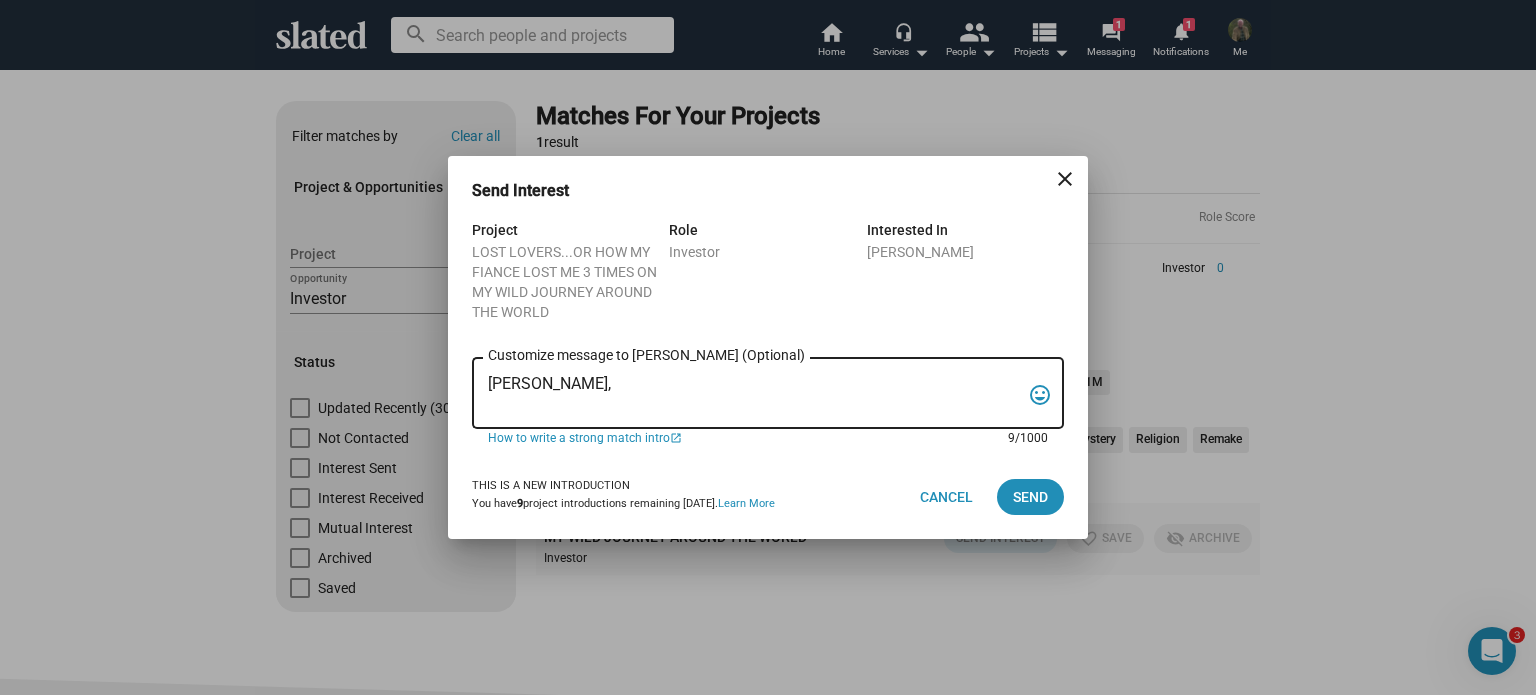 click on "Jennifer," at bounding box center [754, 394] 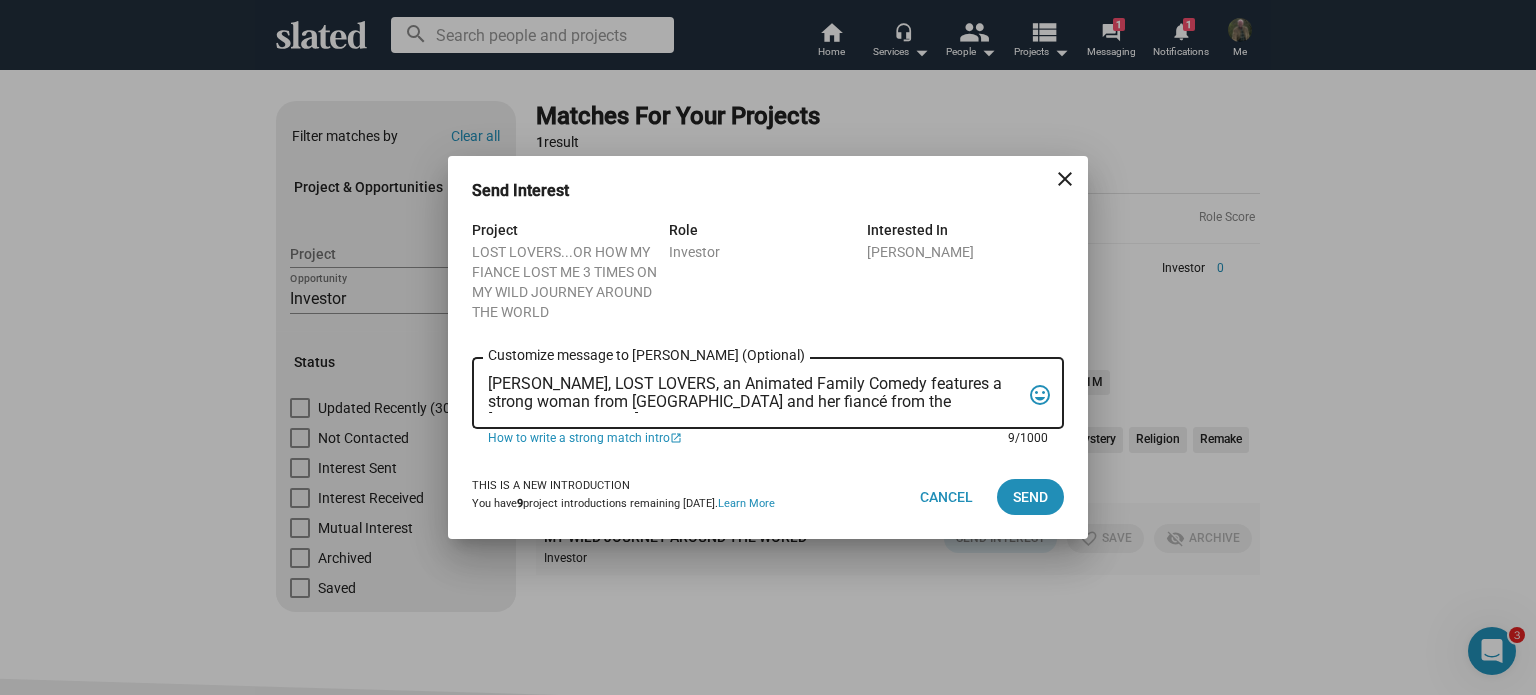 scroll, scrollTop: 120, scrollLeft: 0, axis: vertical 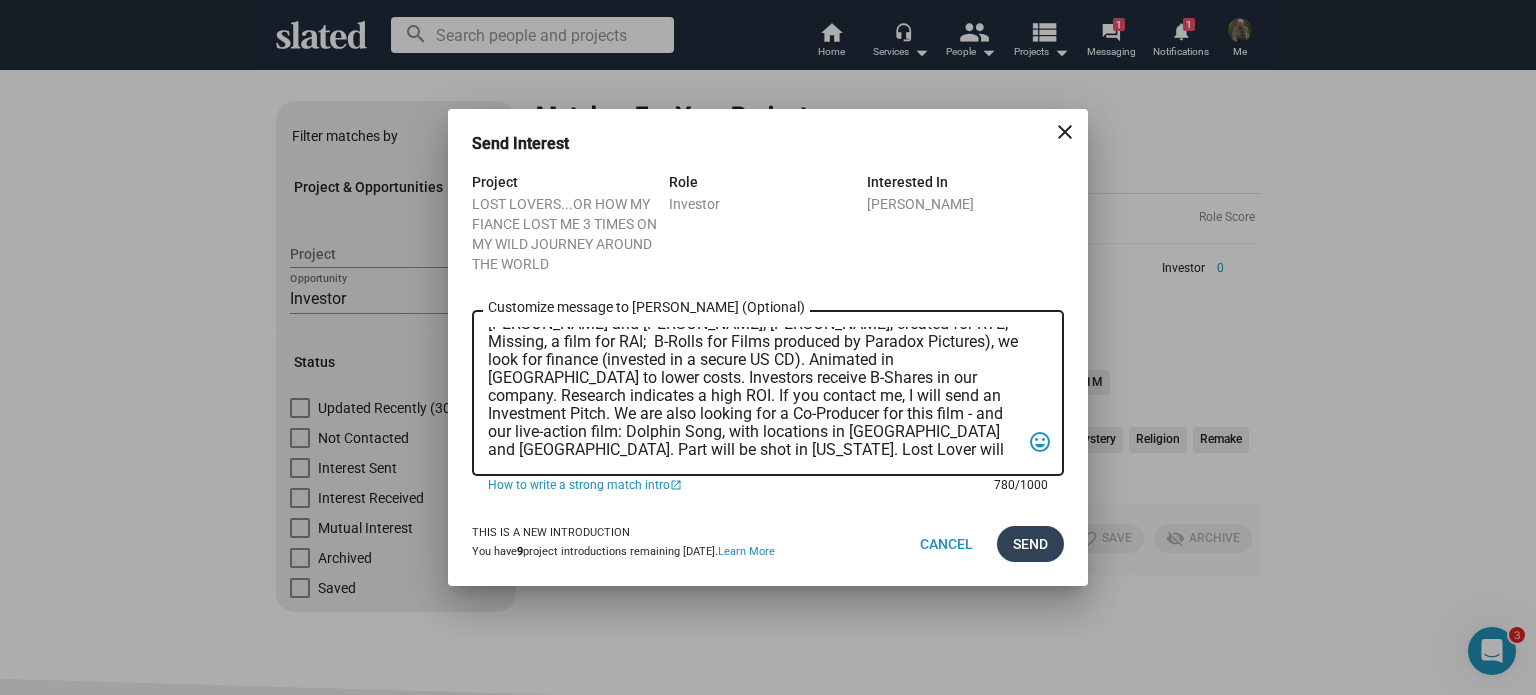 type on "Jennifer, LOST LOVERS, an Animated Family Comedy features a strong woman from Africa and her fiancé from the US who navigate time, talking animals, and global chaos. Losing her 3 X on their quest across 3 continents, he wins her heart on a Magical Island near Australia. Written by Tom Richards (Merlin the Magic Begins with Sean Connery and Deborah Moore; Gotcha, created for RTE; Missing, a film for RAI;  B-Rolls for Films produced by Paradox Pictures), we look for finance (invested in a secure US CD). Animated in Delhi to lower costs. Investors receive B-Shares in our company. Research indicates a high ROI. If you contact me, I will send an Investment Pitch. We are also looking for a Co-Producer for this film - and our live-action film: Dolphin Song, with locations in Ireland and Boston. Part will be shot in Puerto Rico. Lost Lover will receive US tax incentives; Dolphin Song Irish, US and European tax incentives and grants. Tom" 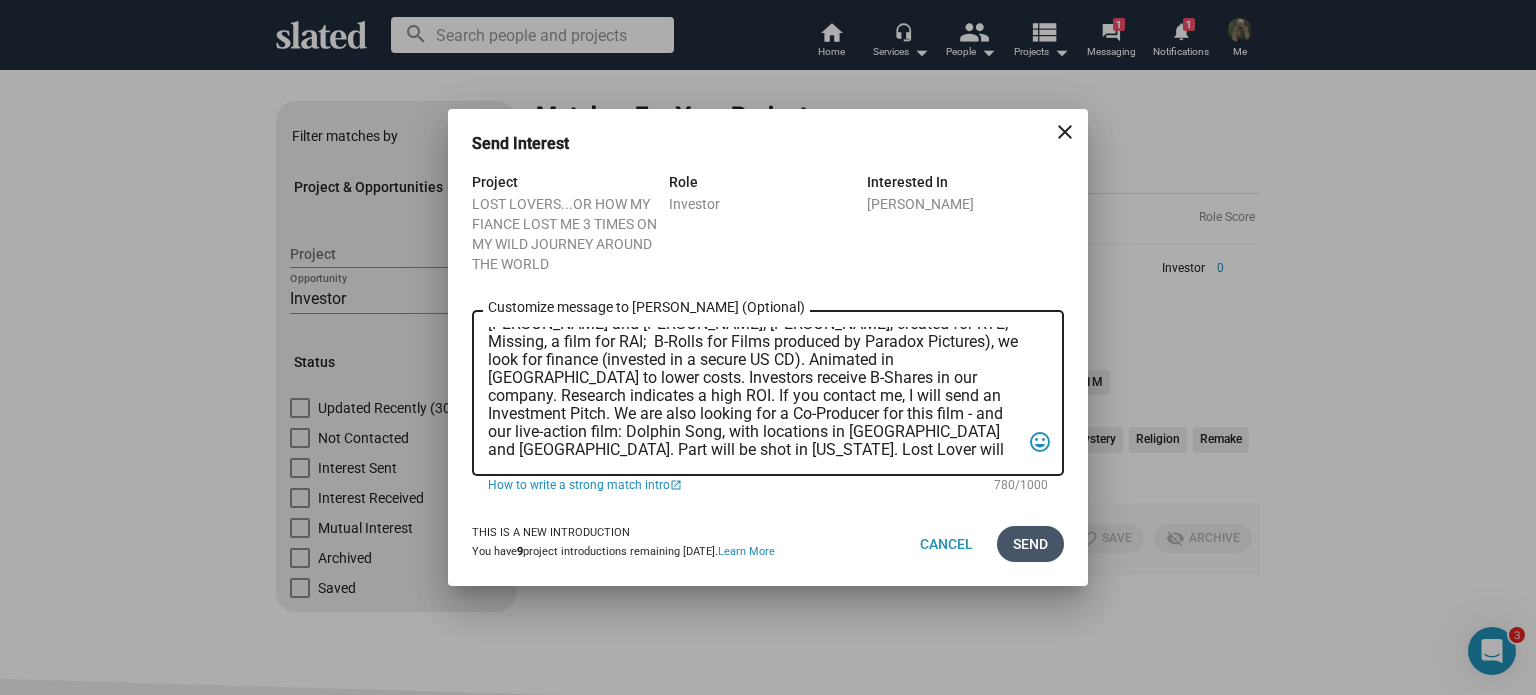 click on "Send" at bounding box center (1030, 544) 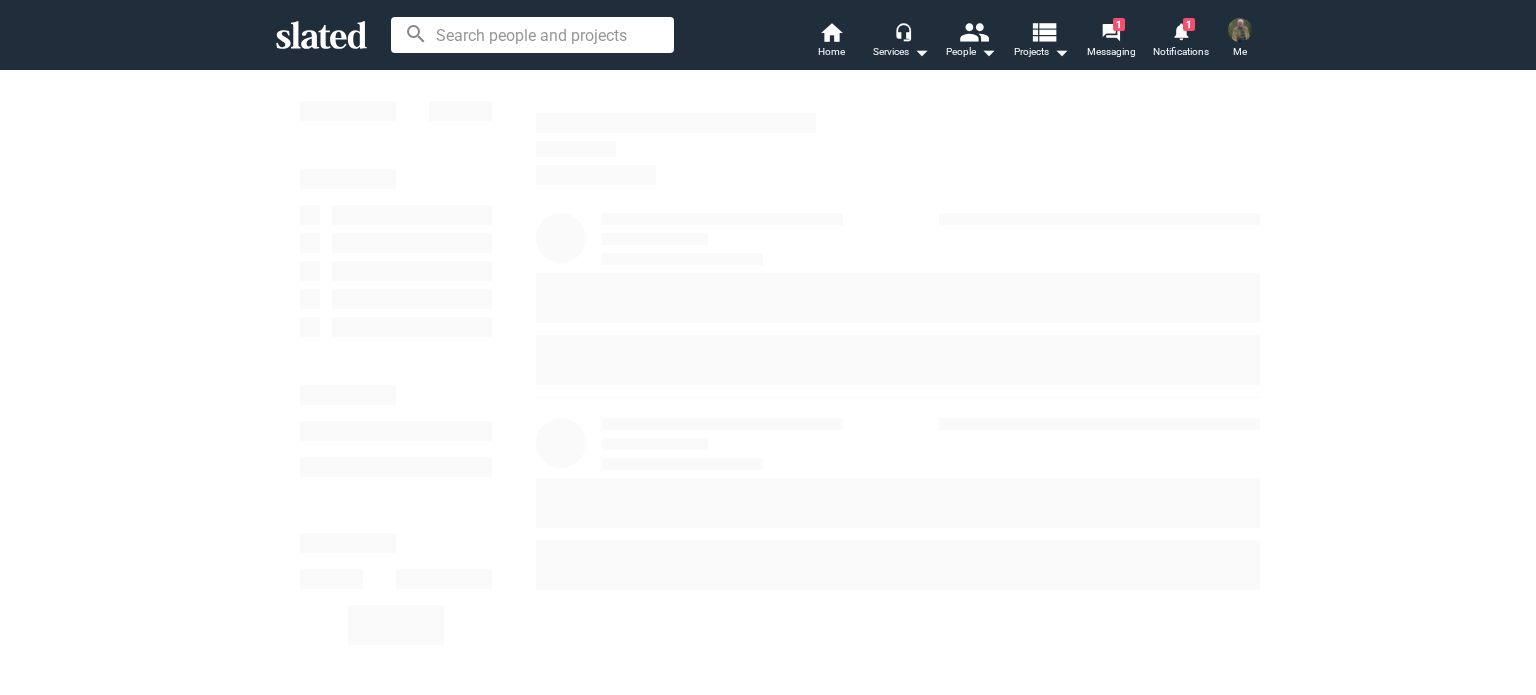 scroll, scrollTop: 0, scrollLeft: 0, axis: both 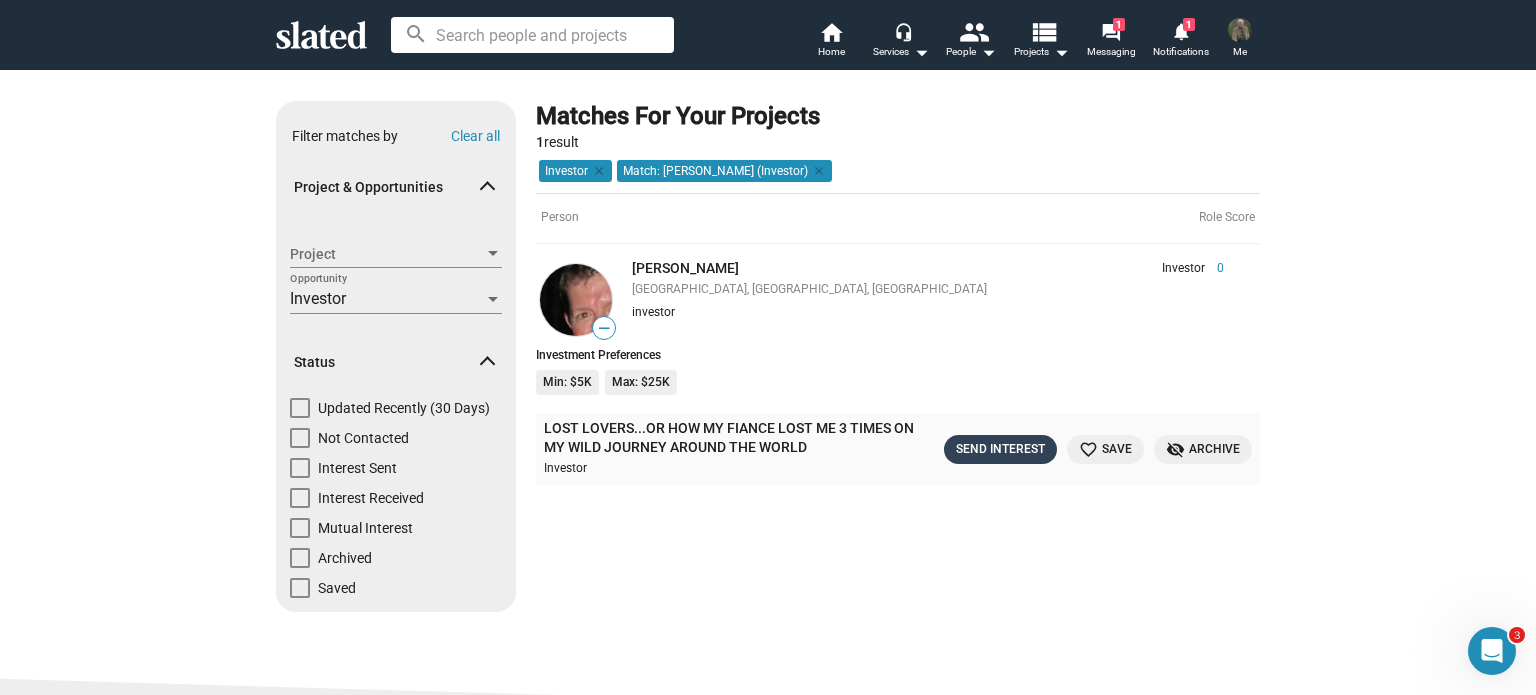 click on "Send Interest" 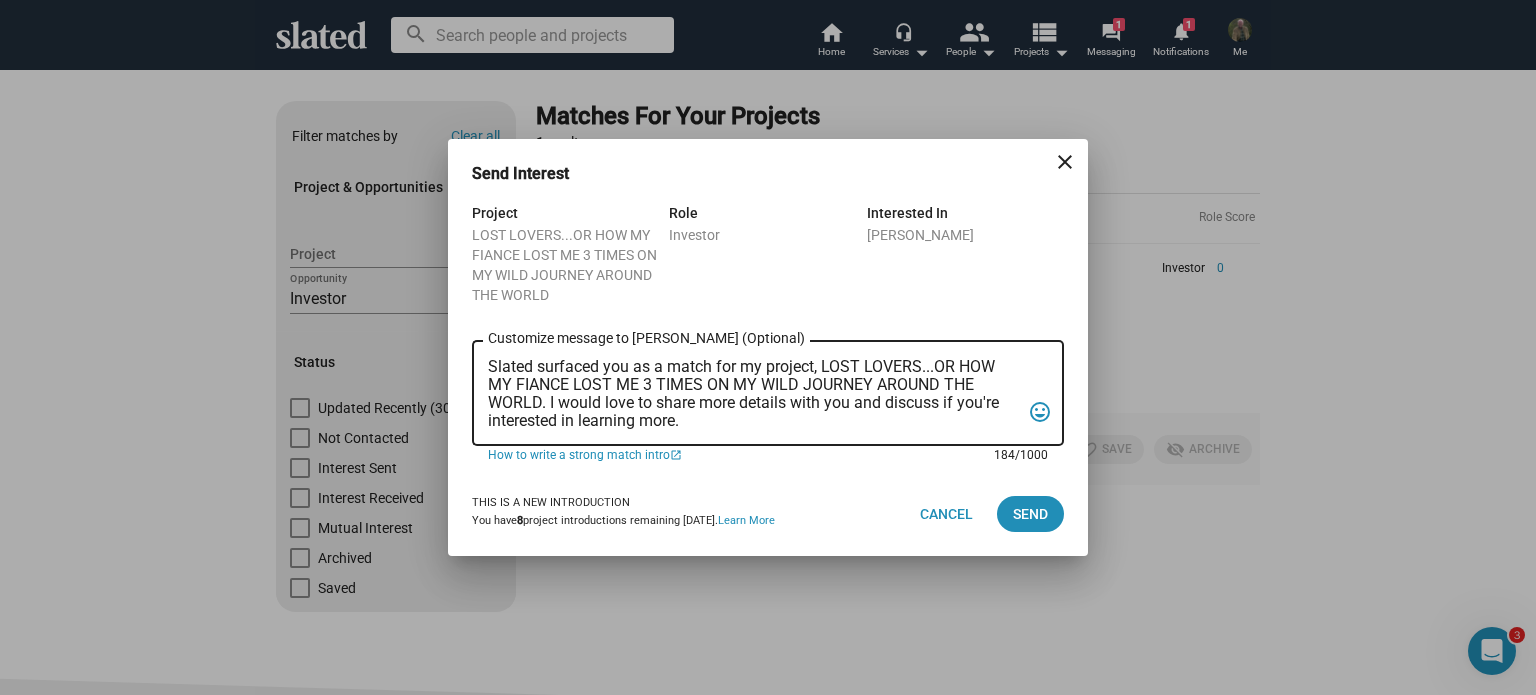 drag, startPoint x: 710, startPoint y: 413, endPoint x: 476, endPoint y: 375, distance: 237.0654 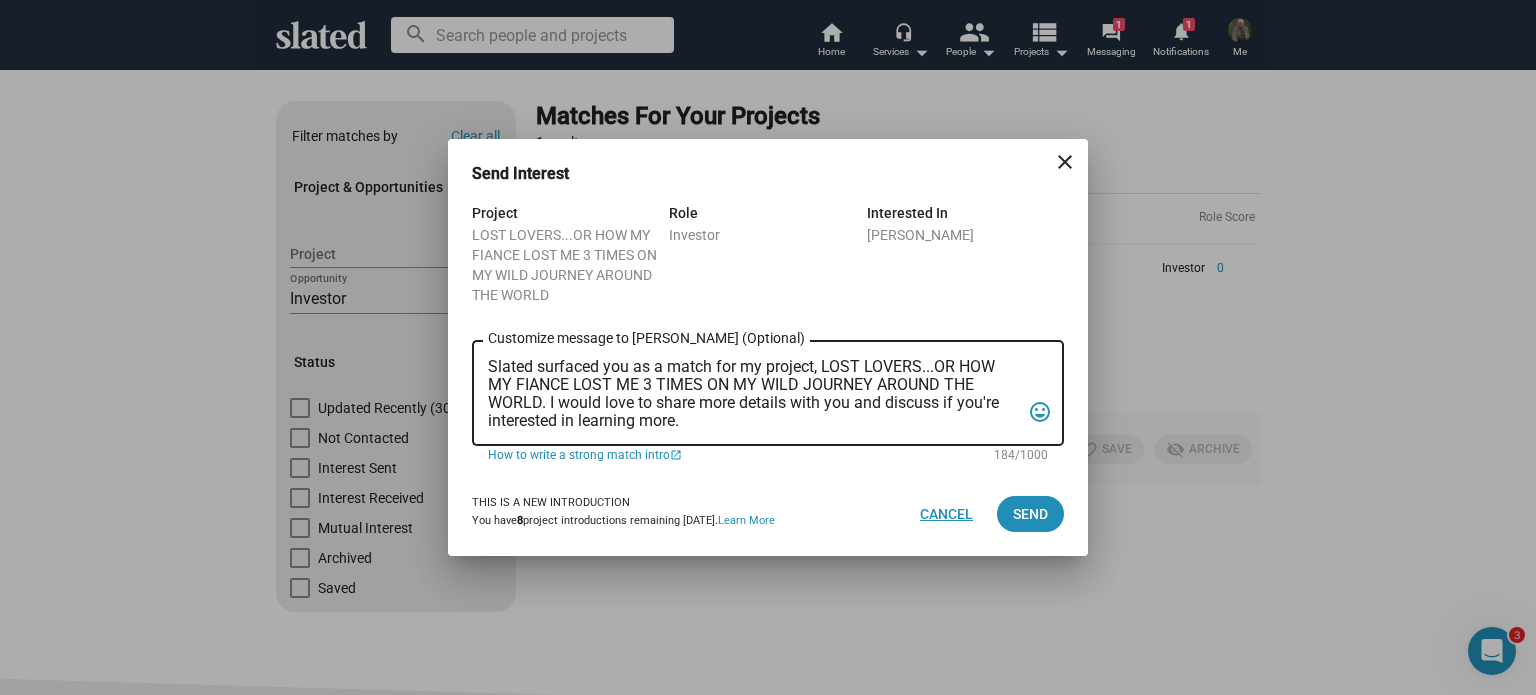 click on "Cancel" at bounding box center [946, 514] 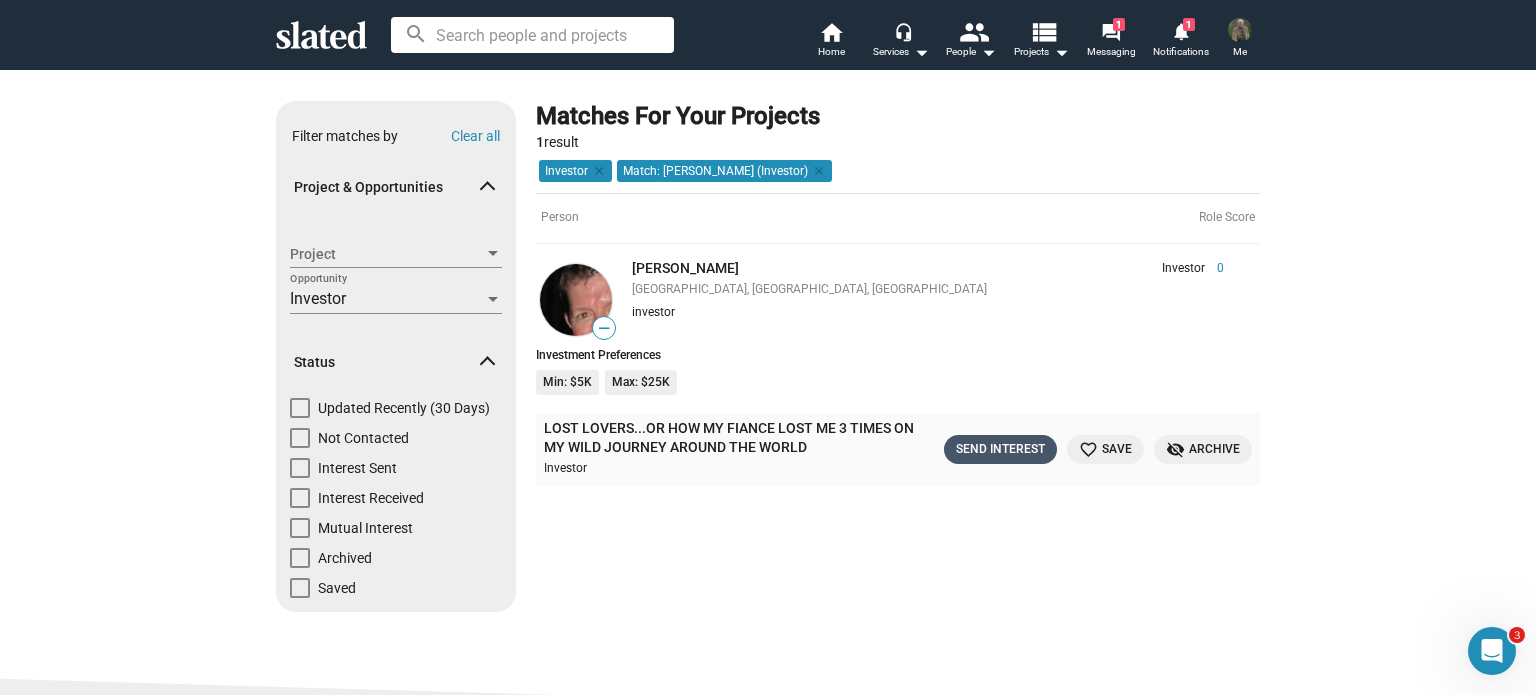 click on "Send Interest" 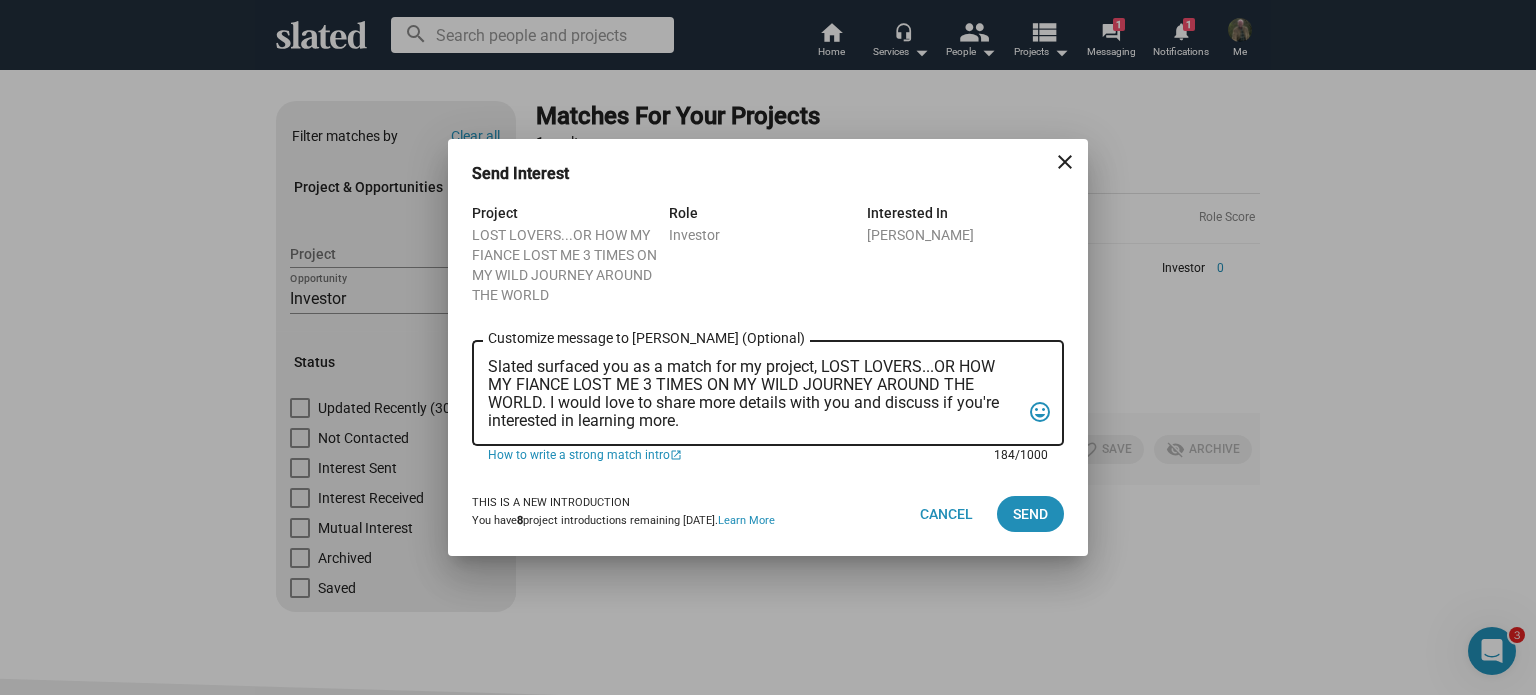 scroll, scrollTop: 0, scrollLeft: 0, axis: both 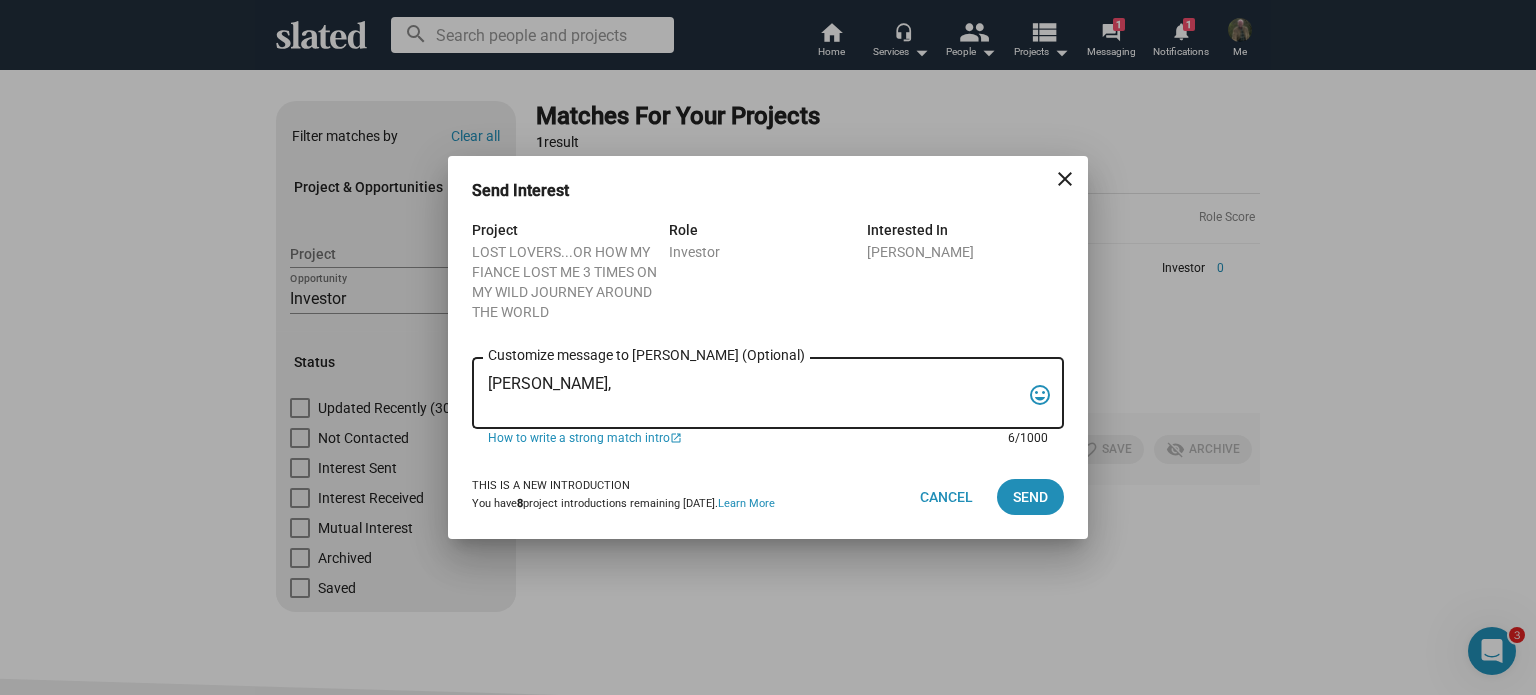 click on "Blair," at bounding box center [754, 394] 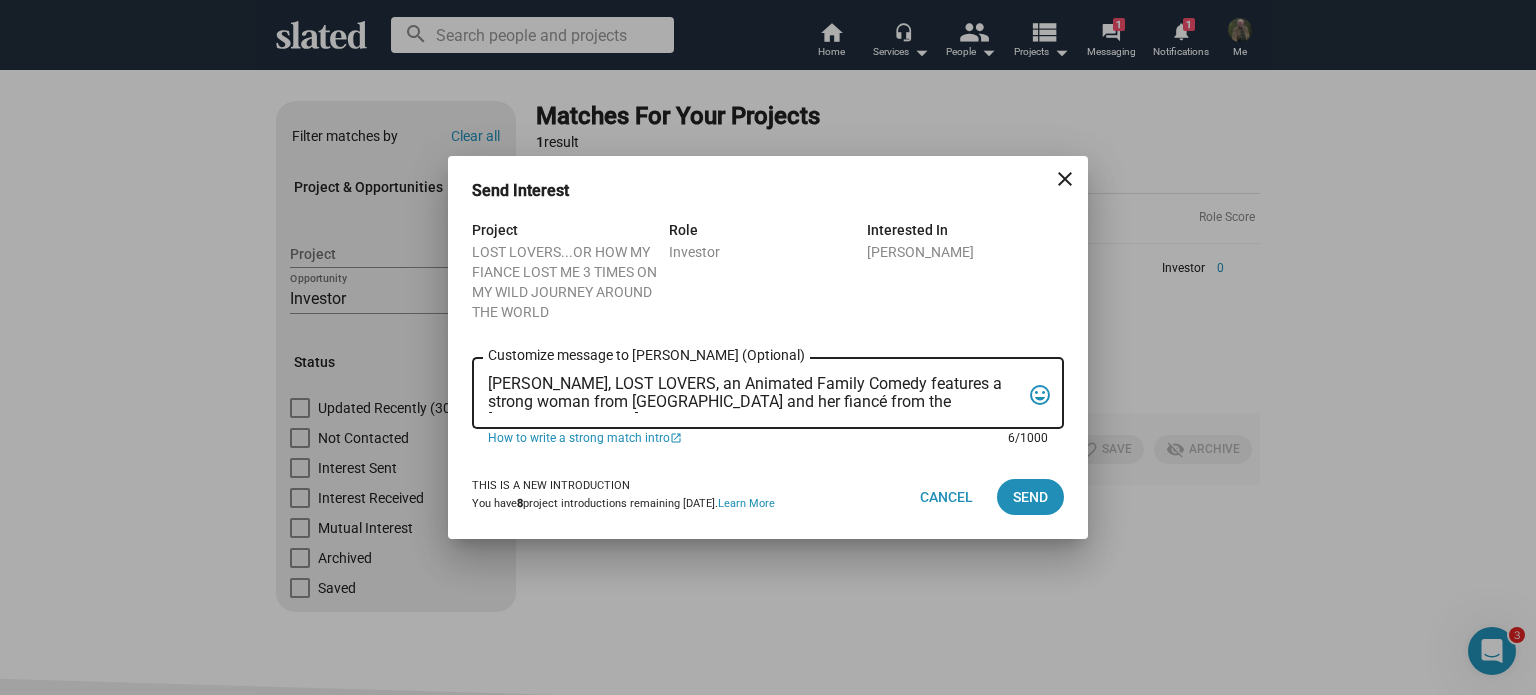 scroll, scrollTop: 120, scrollLeft: 0, axis: vertical 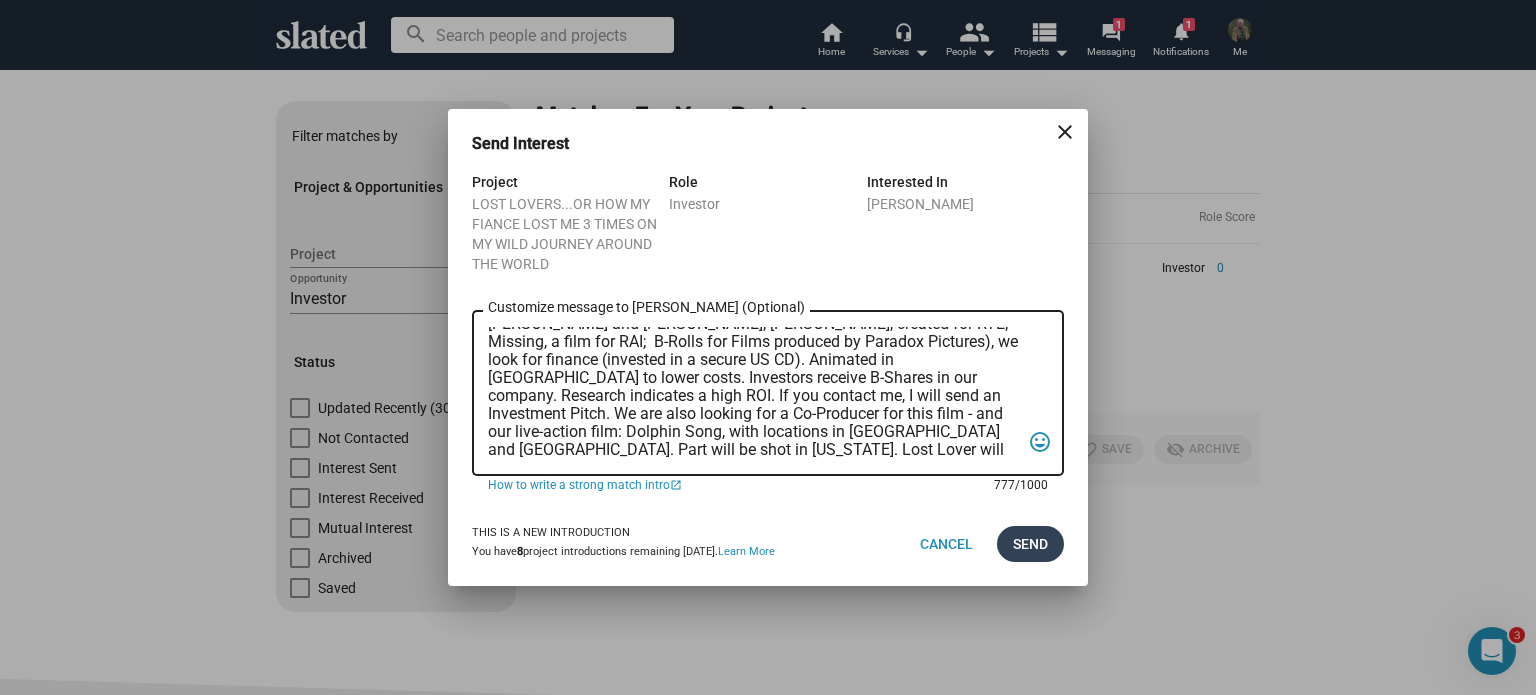 type on "Blair, LOST LOVERS, an Animated Family Comedy features a strong woman from Africa and her fiancé from the US who navigate time, talking animals, and global chaos. Losing her 3 X on their quest across 3 continents, he wins her heart on a Magical Island near Australia. Written by Tom Richards (Merlin the Magic Begins with Sean Connery and Deborah Moore; Gotcha, created for RTE; Missing, a film for RAI;  B-Rolls for Films produced by Paradox Pictures), we look for finance (invested in a secure US CD). Animated in Delhi to lower costs. Investors receive B-Shares in our company. Research indicates a high ROI. If you contact me, I will send an Investment Pitch. We are also looking for a Co-Producer for this film - and our live-action film: Dolphin Song, with locations in Ireland and Boston. Part will be shot in Puerto Rico. Lost Lover will receive US tax incentives; Dolphin Song Irish, US and European tax incentives and grants. Tom" 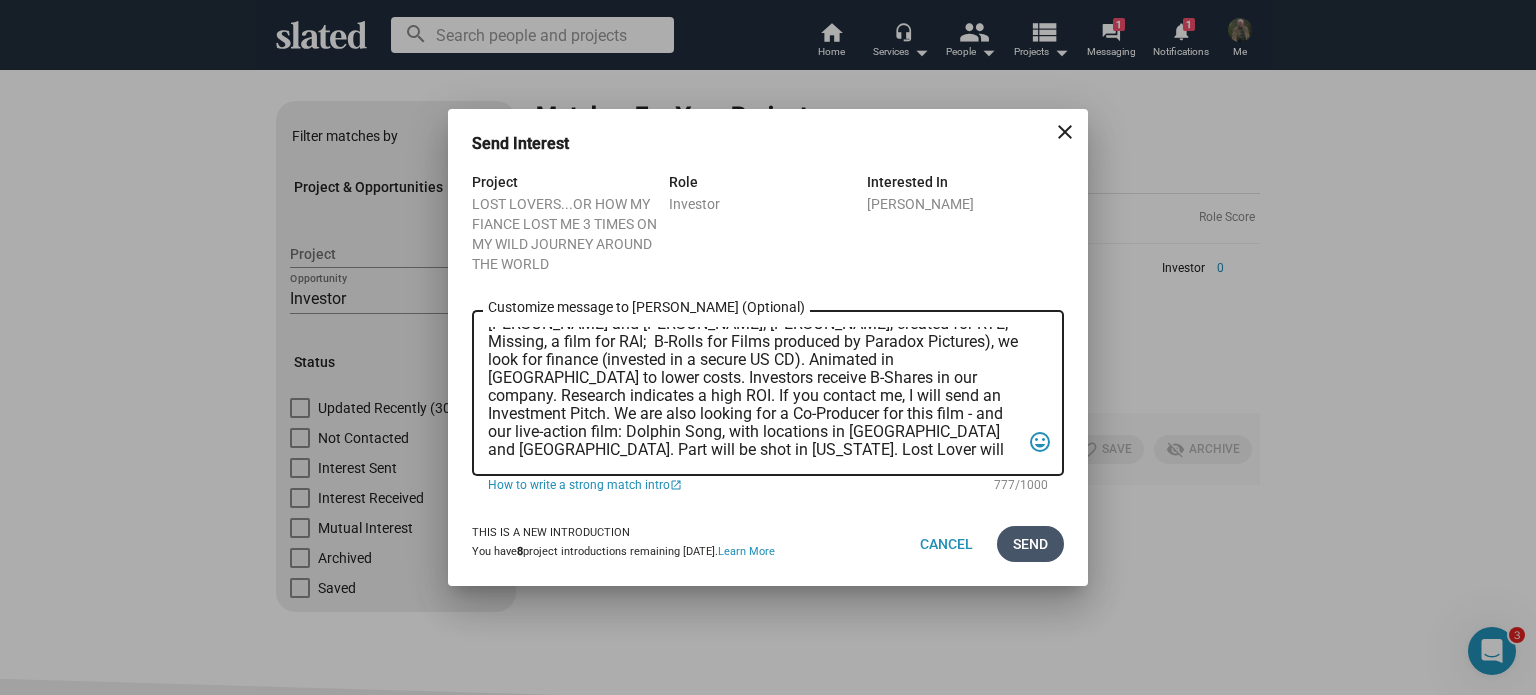 click on "Send" at bounding box center (1030, 544) 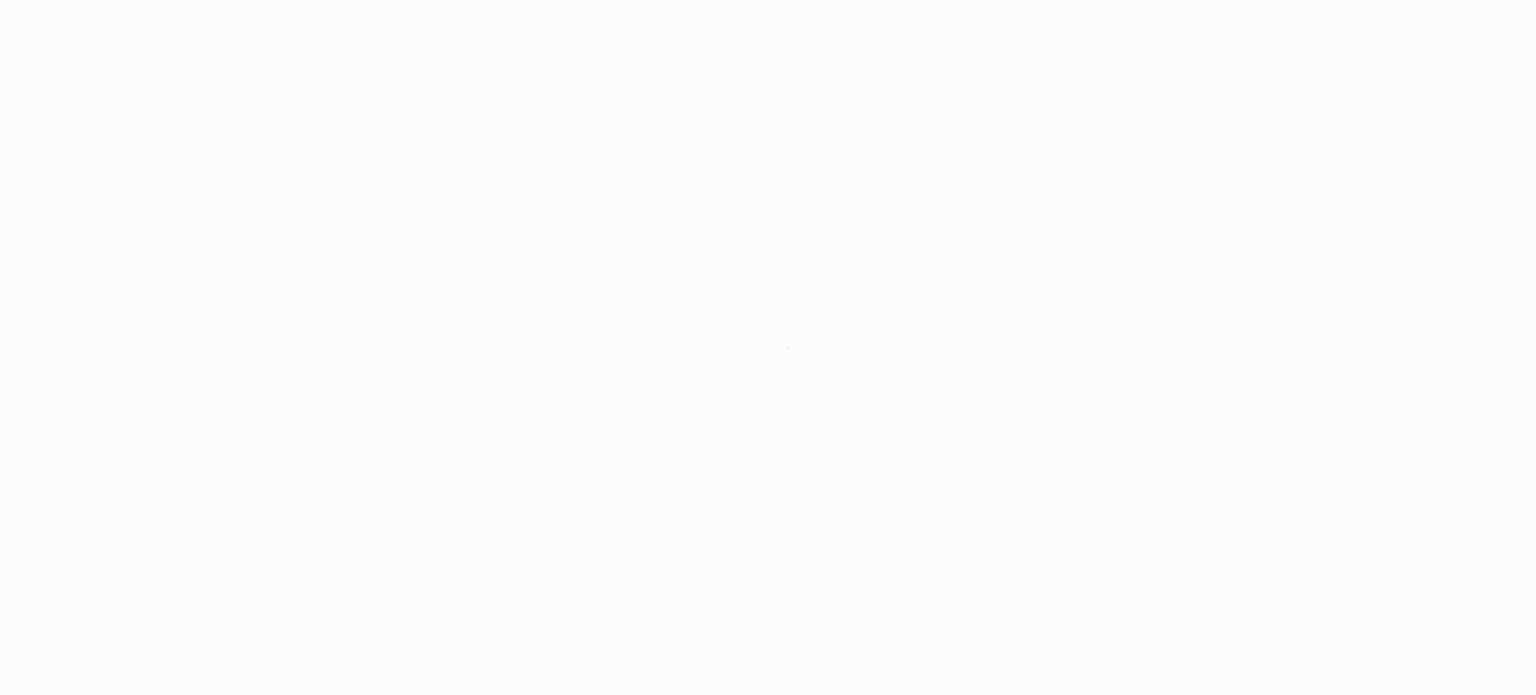 scroll, scrollTop: 0, scrollLeft: 0, axis: both 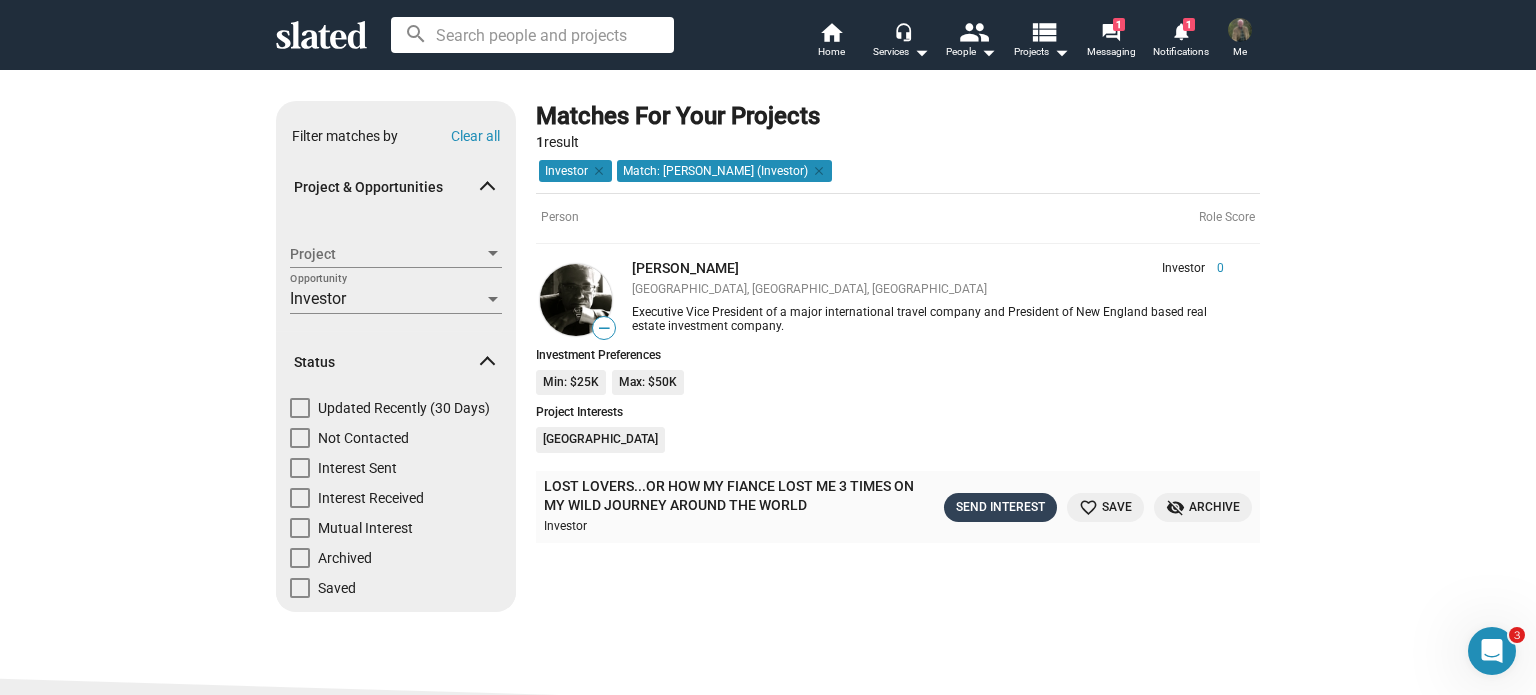 click on "Send Interest" 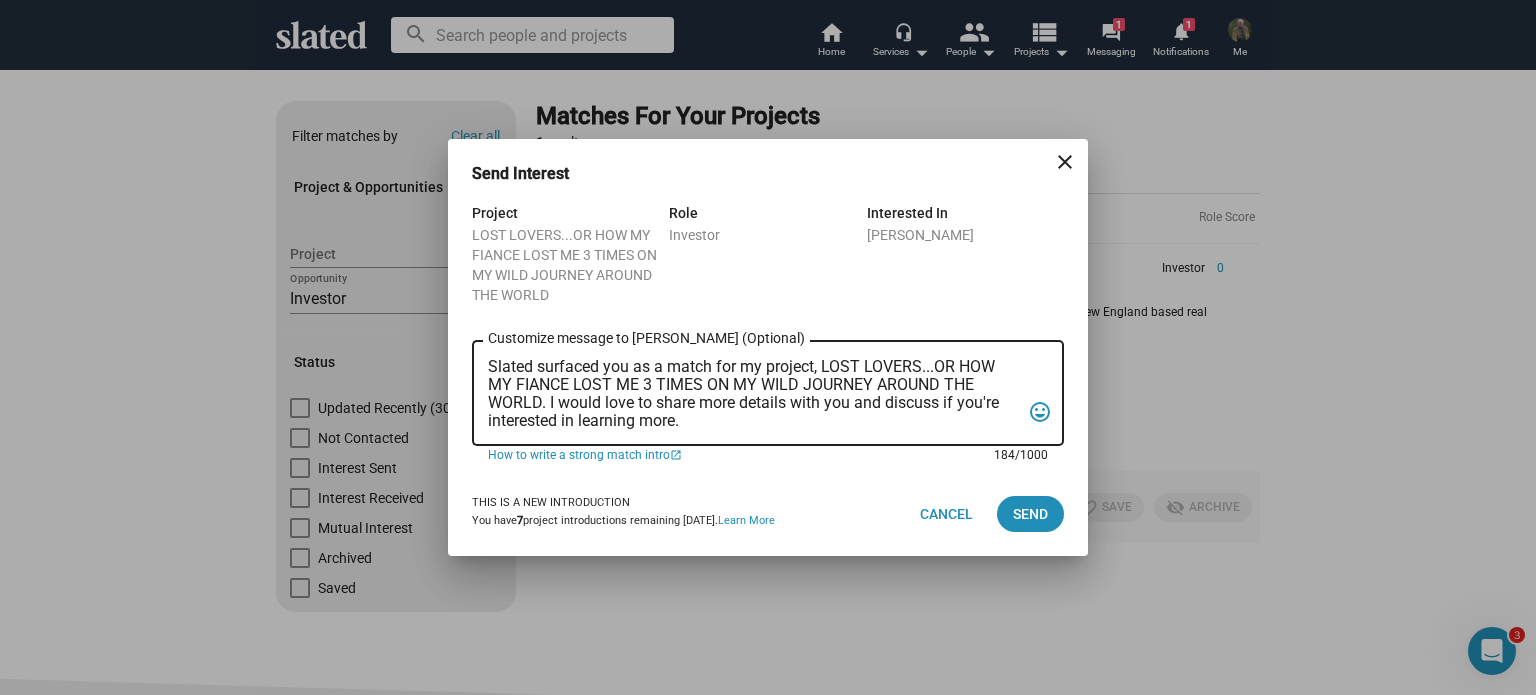 scroll, scrollTop: 0, scrollLeft: 0, axis: both 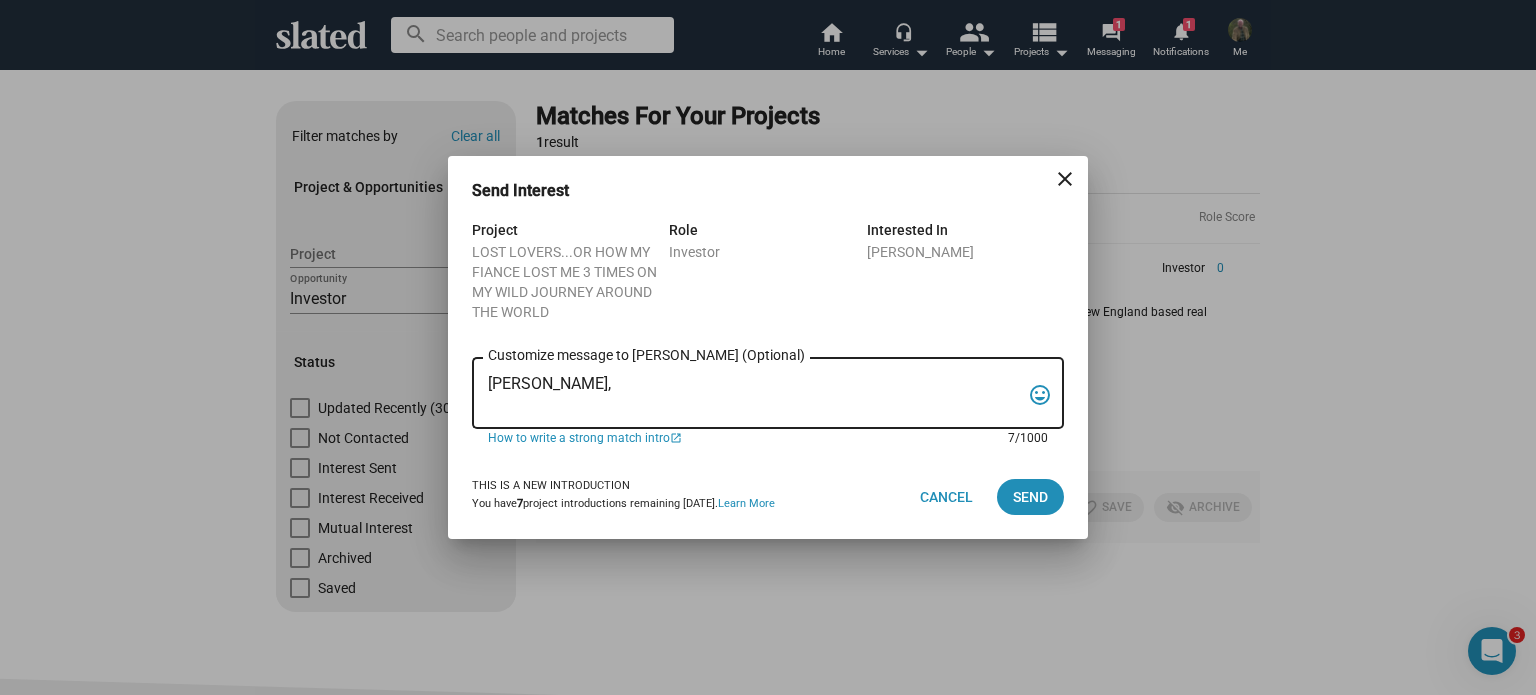 click on "Joseph," at bounding box center [754, 394] 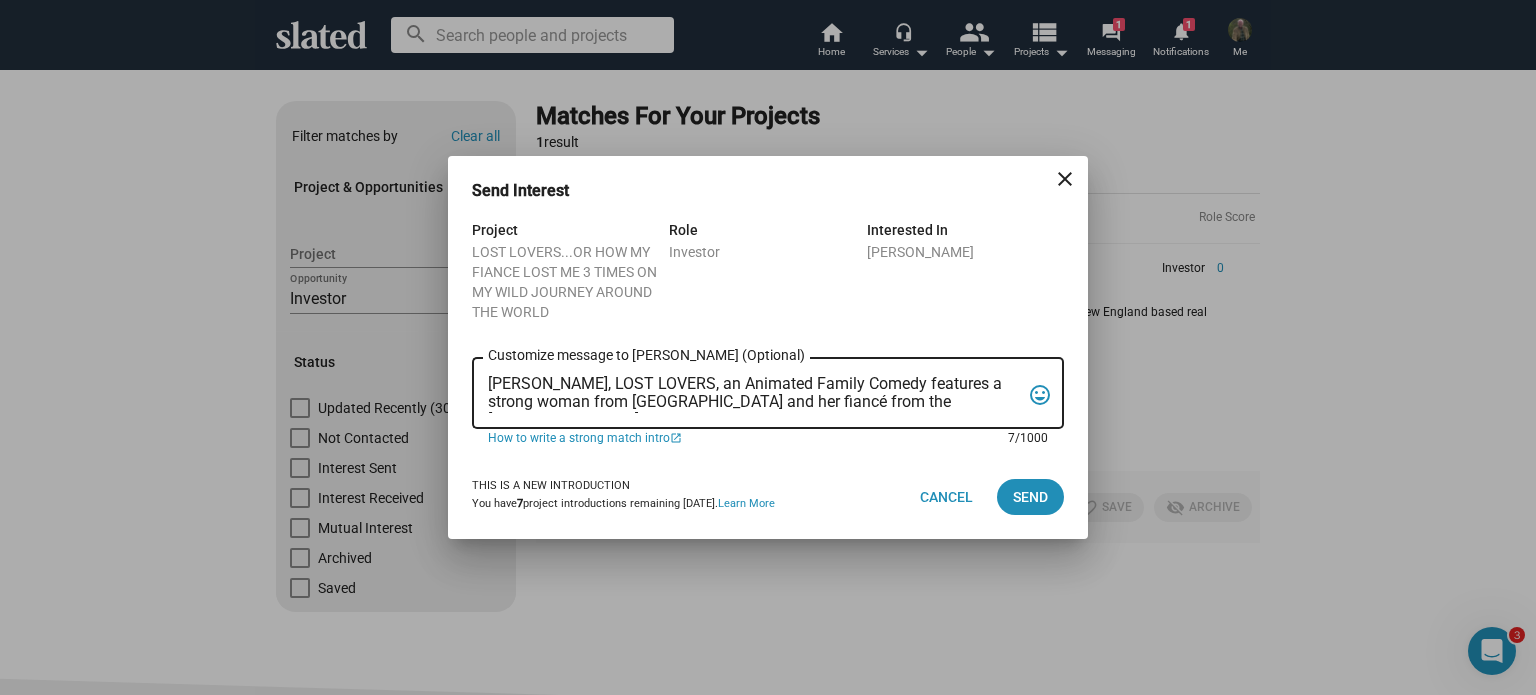 scroll, scrollTop: 120, scrollLeft: 0, axis: vertical 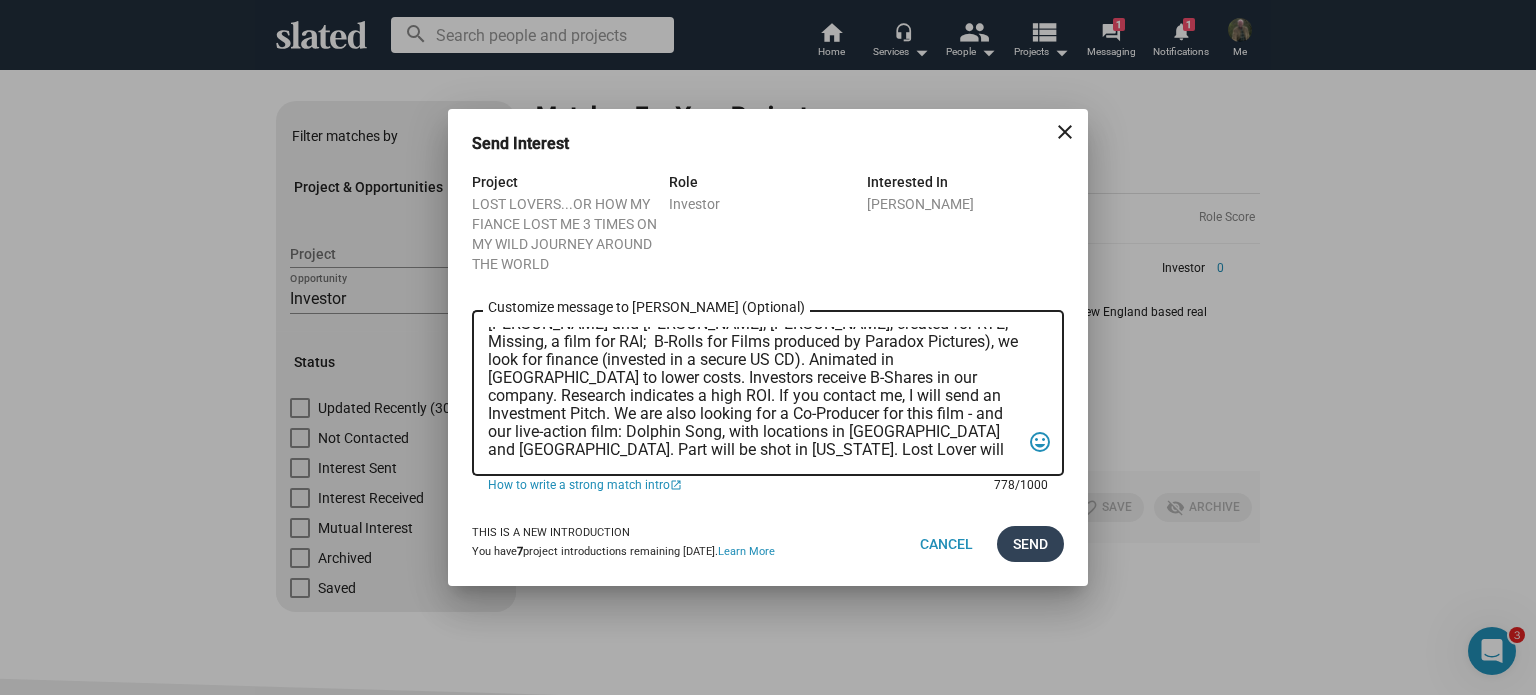 type on "Joseph, LOST LOVERS, an Animated Family Comedy features a strong woman from Africa and her fiancé from the US who navigate time, talking animals, and global chaos. Losing her 3 X on their quest across 3 continents, he wins her heart on a Magical Island near Australia. Written by Tom Richards (Merlin the Magic Begins with Sean Connery and Deborah Moore; Gotcha, created for RTE; Missing, a film for RAI;  B-Rolls for Films produced by Paradox Pictures), we look for finance (invested in a secure US CD). Animated in Delhi to lower costs. Investors receive B-Shares in our company. Research indicates a high ROI. If you contact me, I will send an Investment Pitch. We are also looking for a Co-Producer for this film - and our live-action film: Dolphin Song, with locations in Ireland and Boston. Part will be shot in Puerto Rico. Lost Lover will receive US tax incentives; Dolphin Song Irish, US and European tax incentives and grants. Tom" 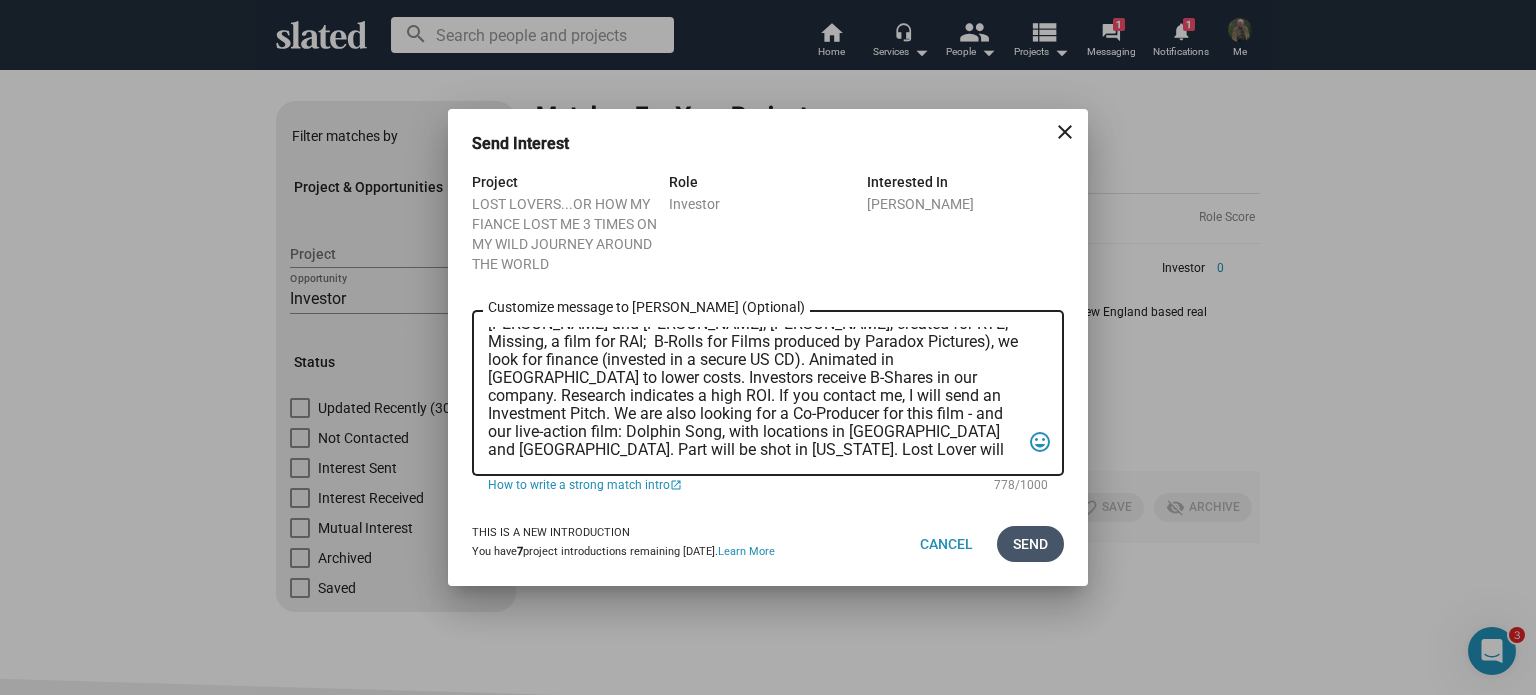 click on "Send" at bounding box center (1030, 544) 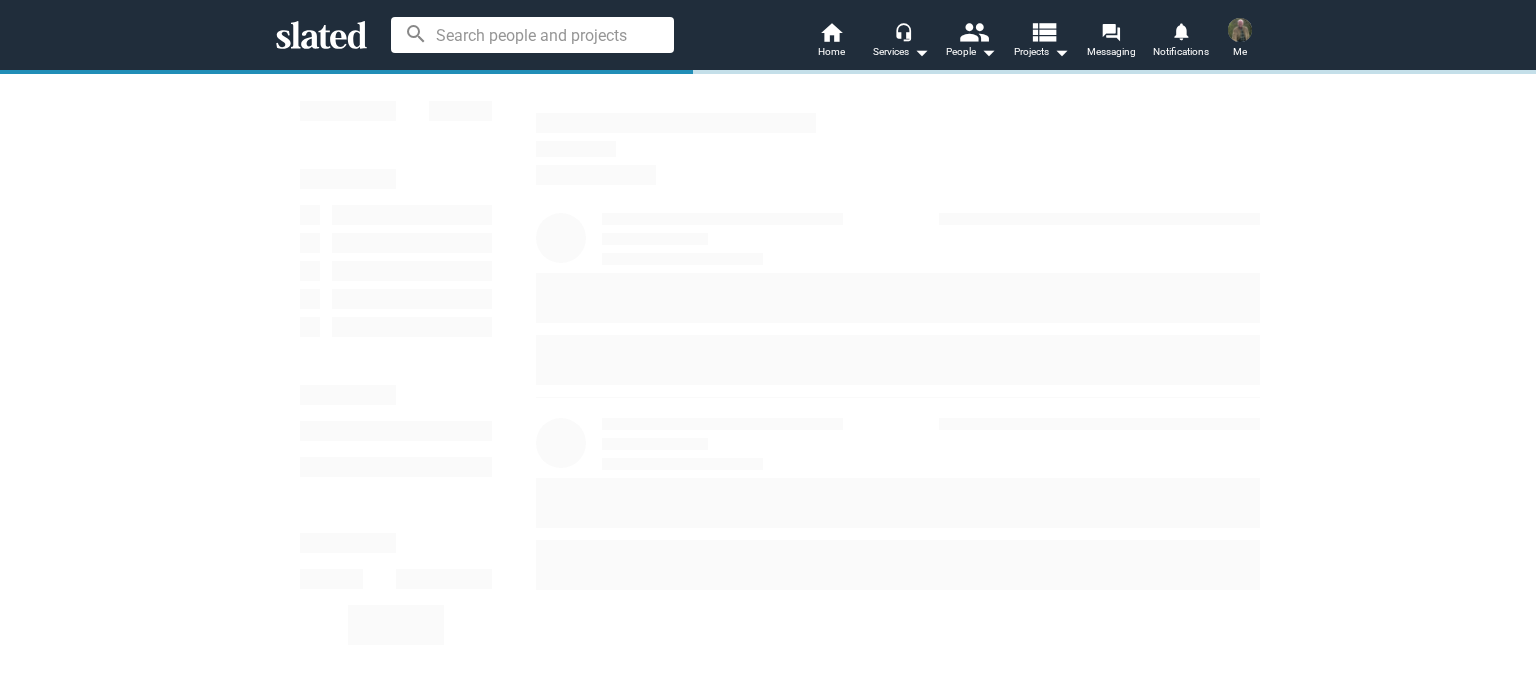 scroll, scrollTop: 0, scrollLeft: 0, axis: both 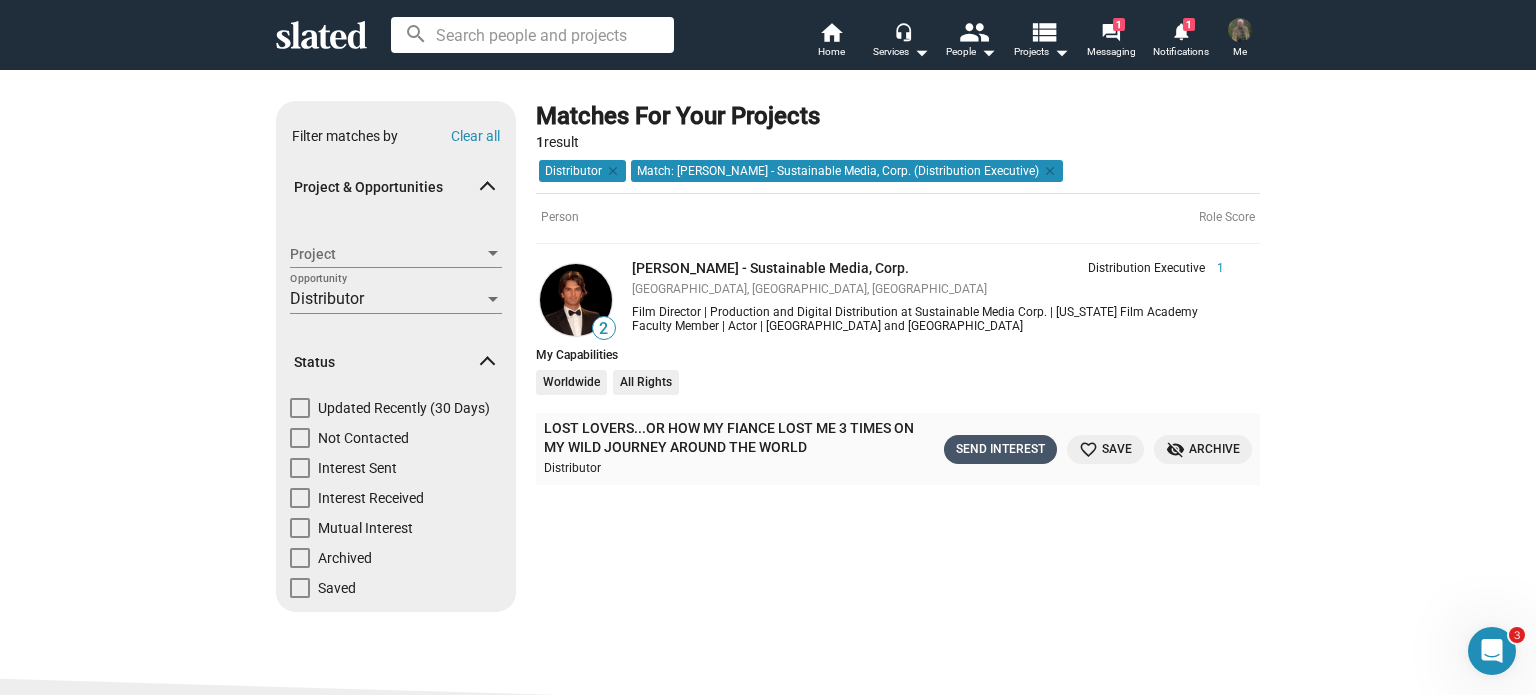 click on "Send Interest" 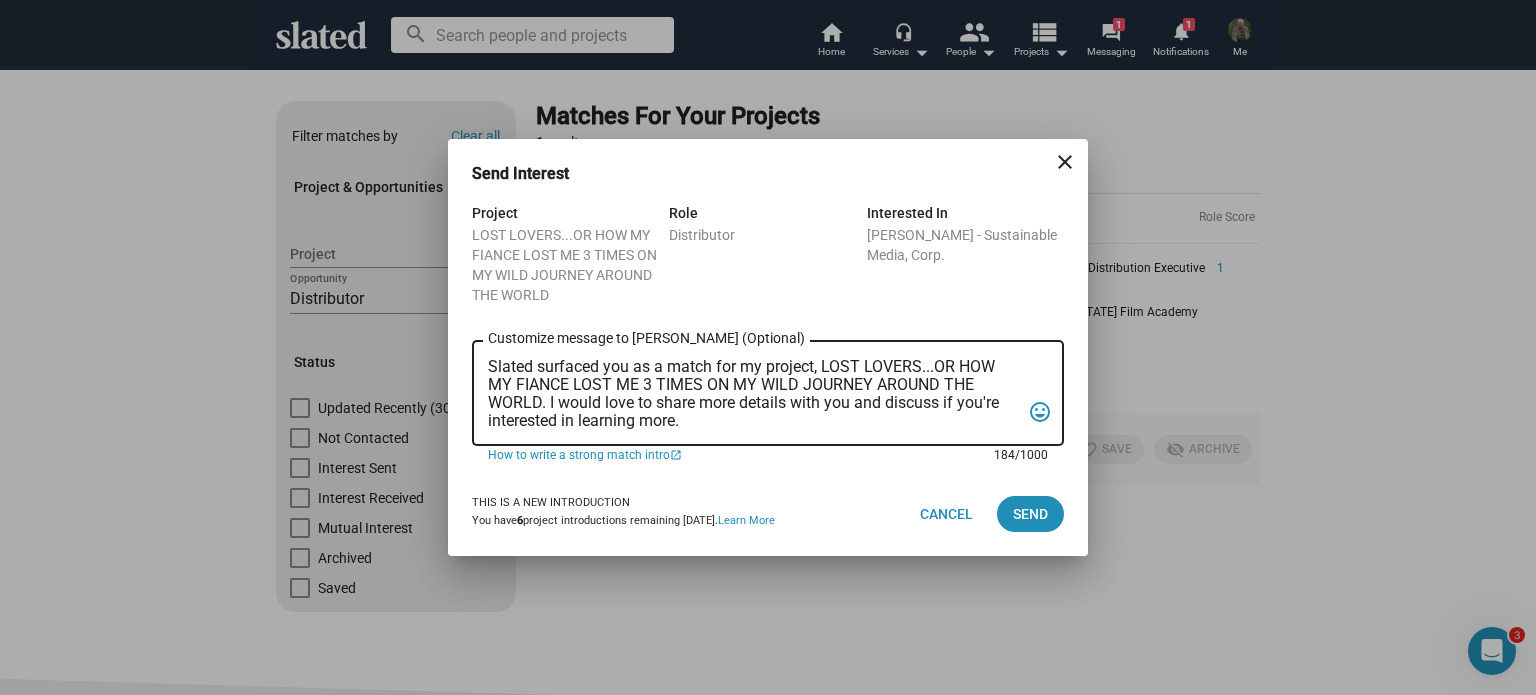 drag, startPoint x: 712, startPoint y: 423, endPoint x: 479, endPoint y: 374, distance: 238.09662 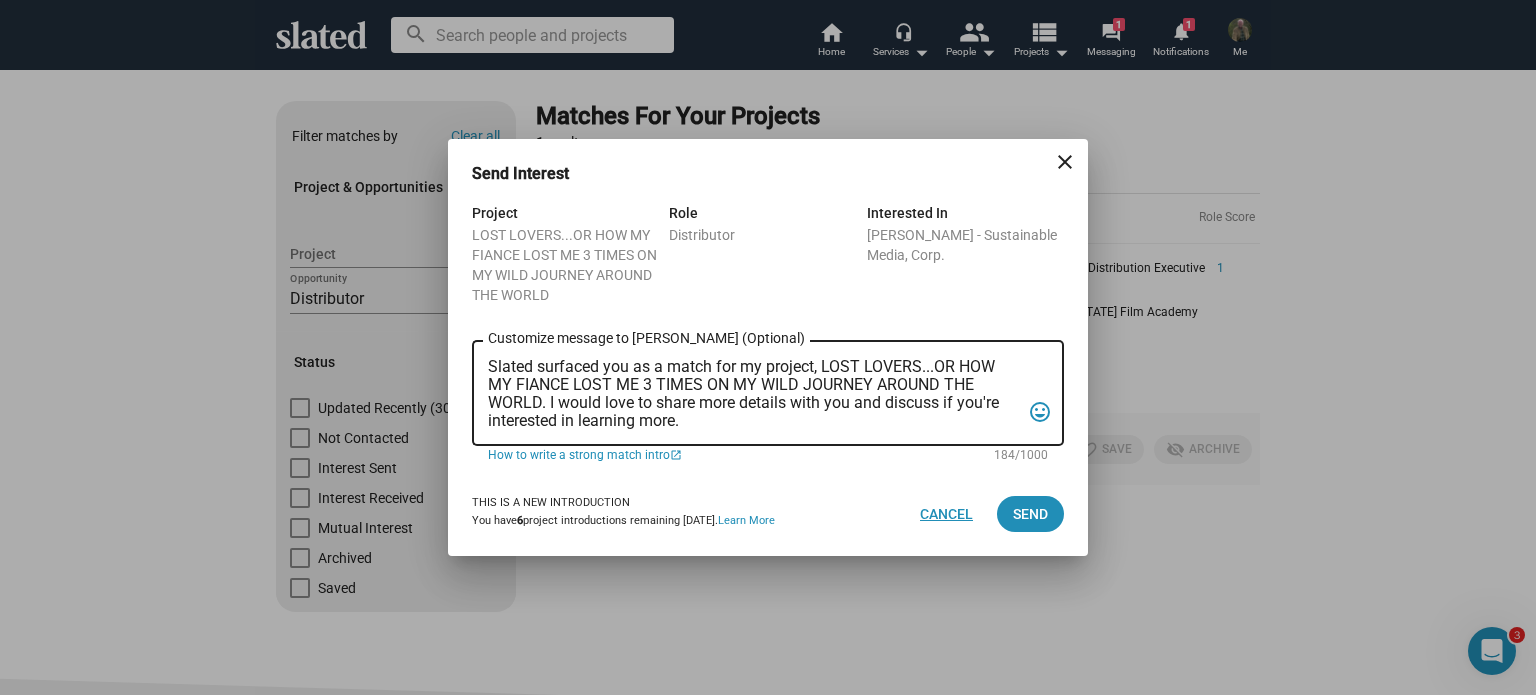 click on "Cancel" at bounding box center (946, 514) 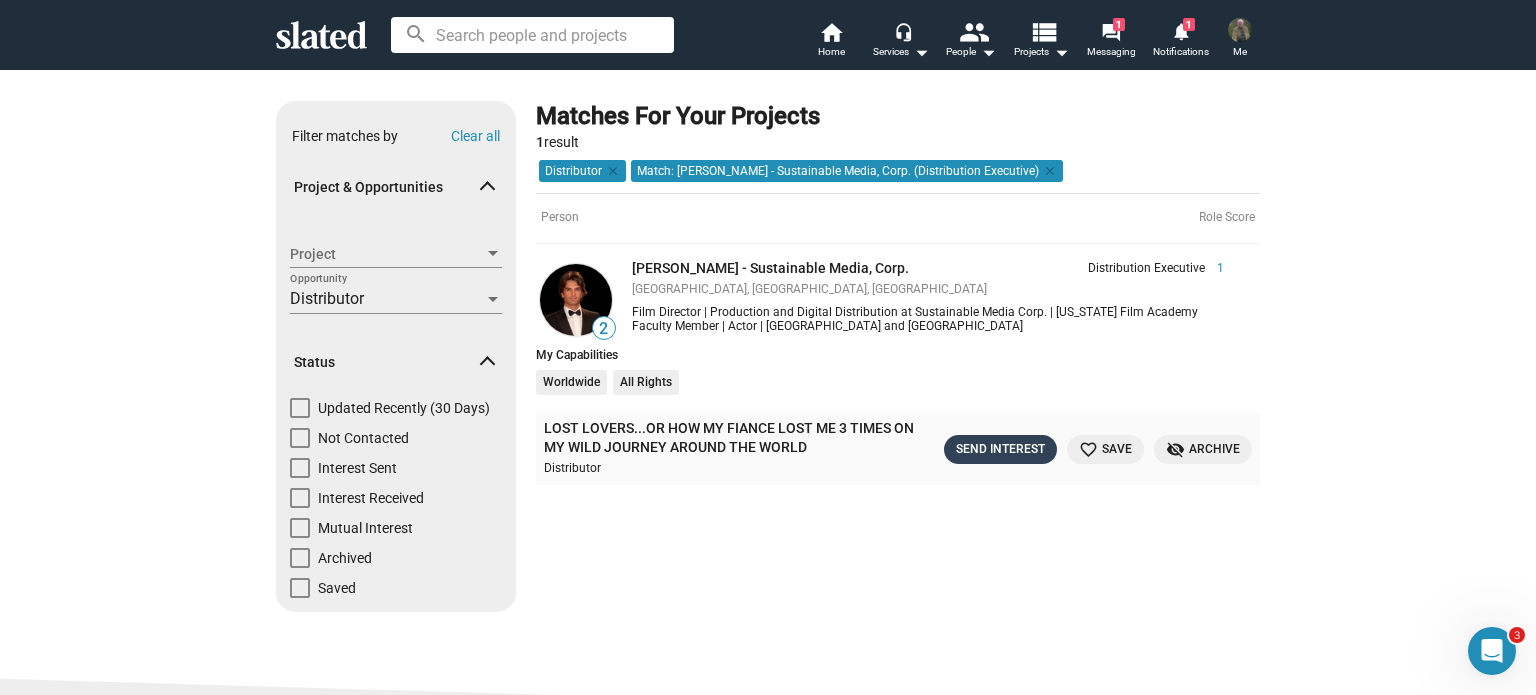 click on "Send Interest" 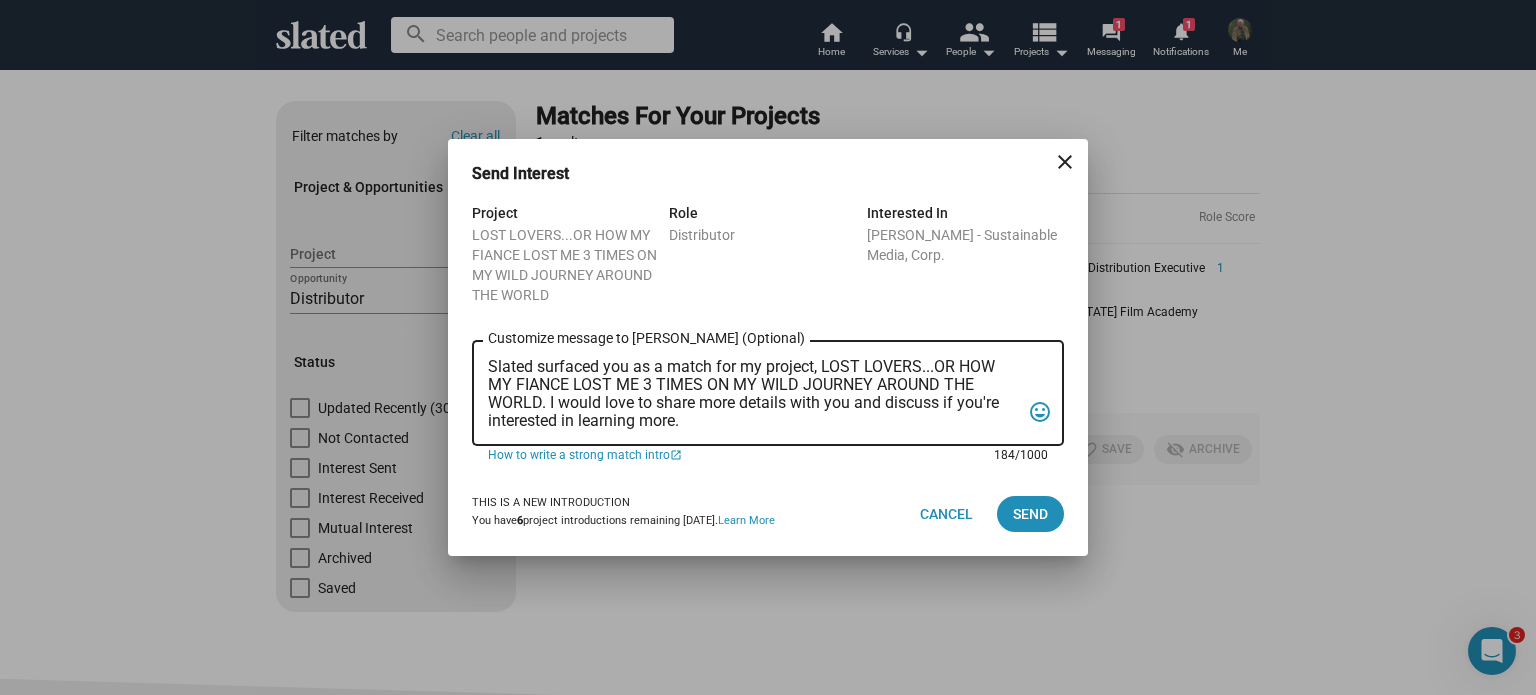 drag, startPoint x: 754, startPoint y: 424, endPoint x: 484, endPoint y: 363, distance: 276.805 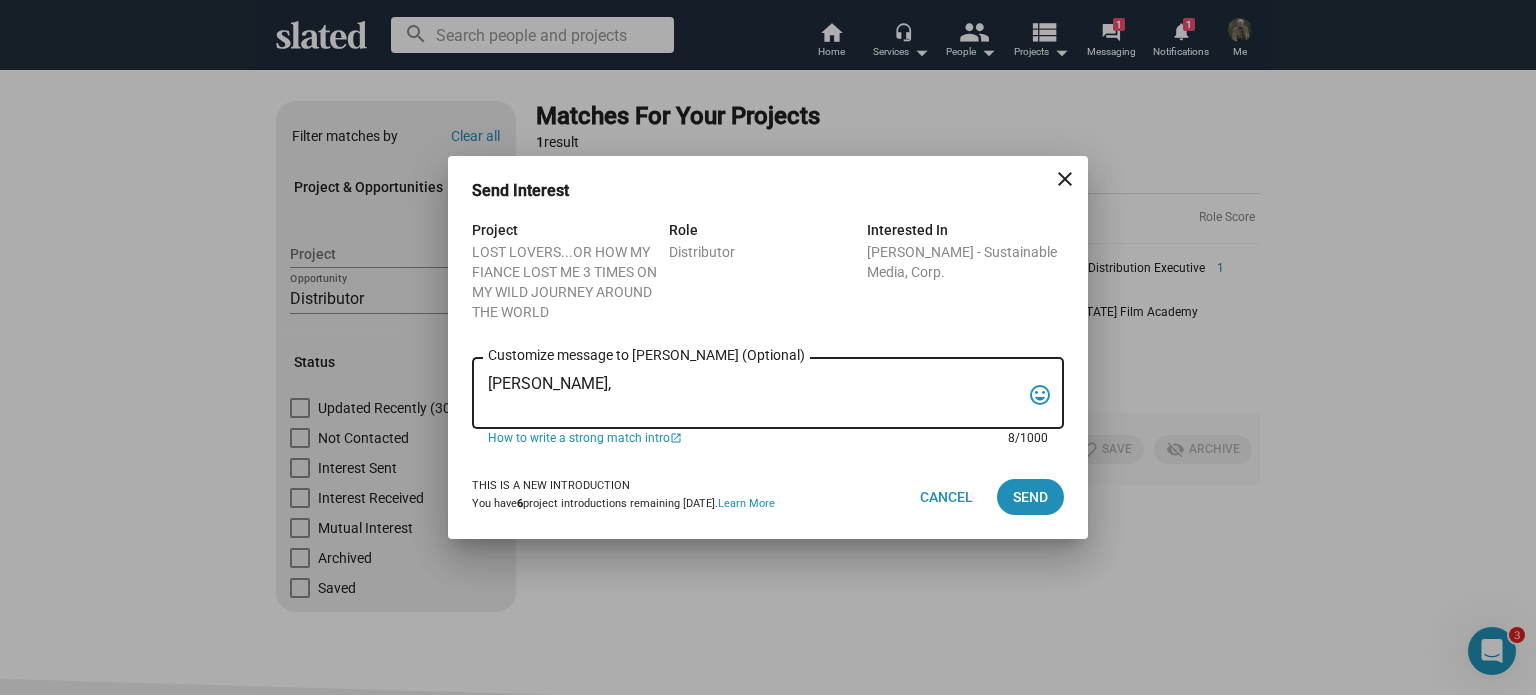 click on "Michele," at bounding box center (754, 394) 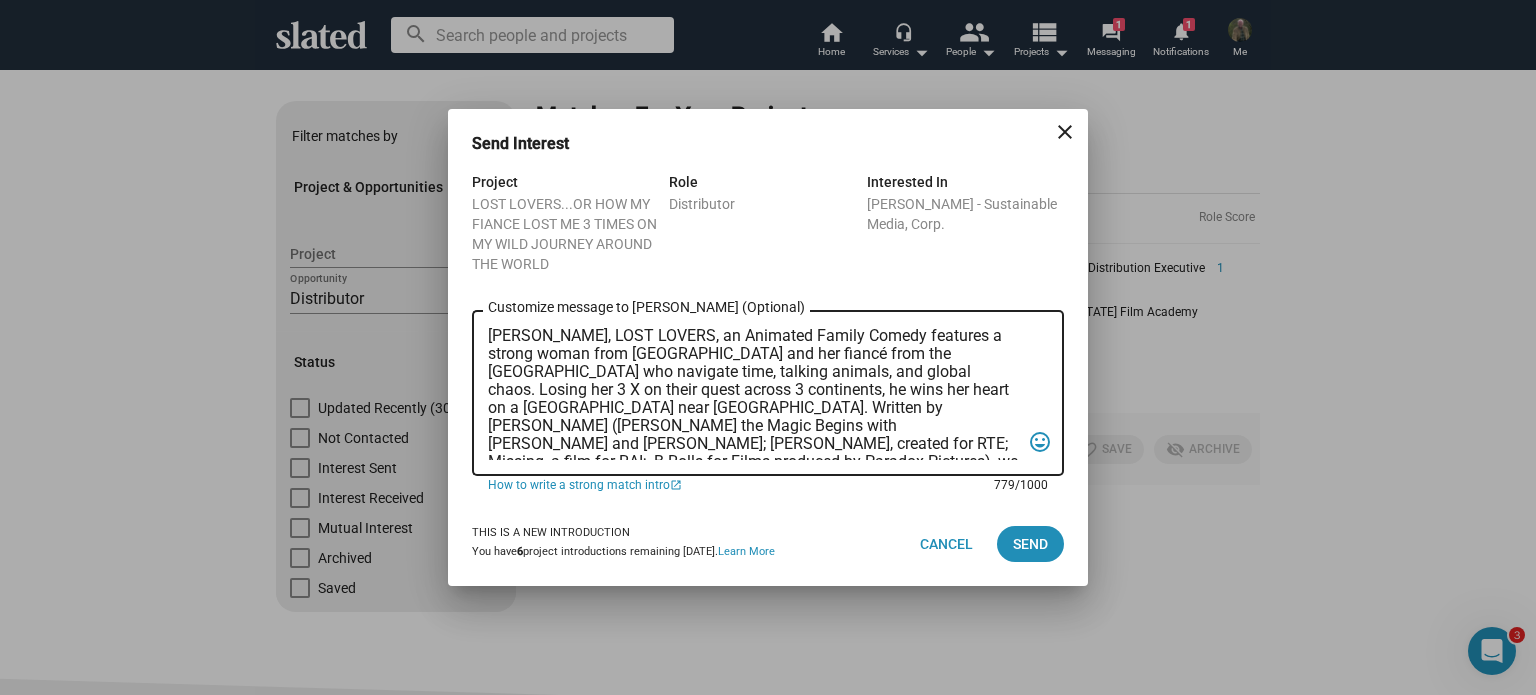 scroll, scrollTop: 120, scrollLeft: 0, axis: vertical 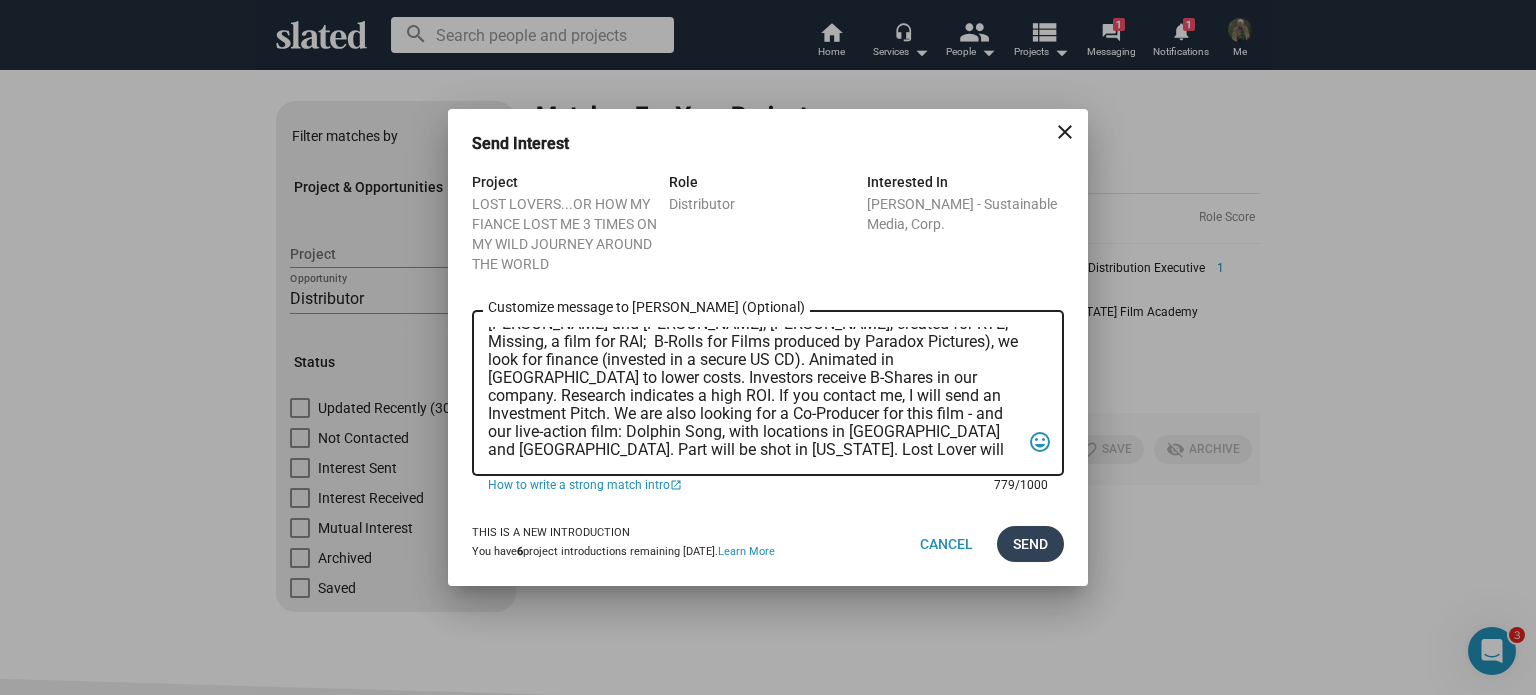 type on "Michele, LOST LOVERS, an Animated Family Comedy features a strong woman from Africa and her fiancé from the US who navigate time, talking animals, and global chaos. Losing her 3 X on their quest across 3 continents, he wins her heart on a Magical Island near Australia. Written by Tom Richards (Merlin the Magic Begins with Sean Connery and Deborah Moore; Gotcha, created for RTE; Missing, a film for RAI;  B-Rolls for Films produced by Paradox Pictures), we look for finance (invested in a secure US CD). Animated in Delhi to lower costs. Investors receive B-Shares in our company. Research indicates a high ROI. If you contact me, I will send an Investment Pitch. We are also looking for a Co-Producer for this film - and our live-action film: Dolphin Song, with locations in Ireland and Boston. Part will be shot in Puerto Rico. Lost Lover will receive US tax incentives; Dolphin Song Irish, US and European tax incentives and grants. Tom" 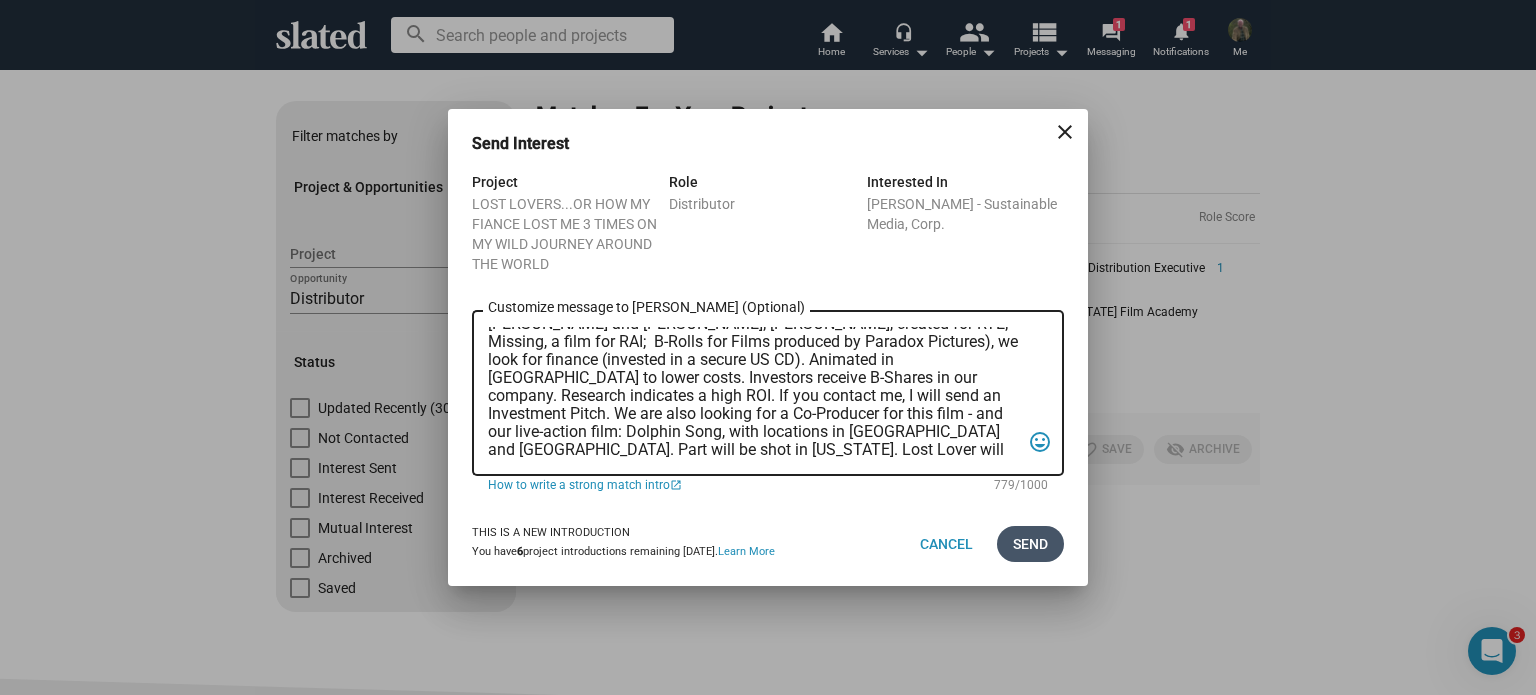 click on "Send" at bounding box center [1030, 544] 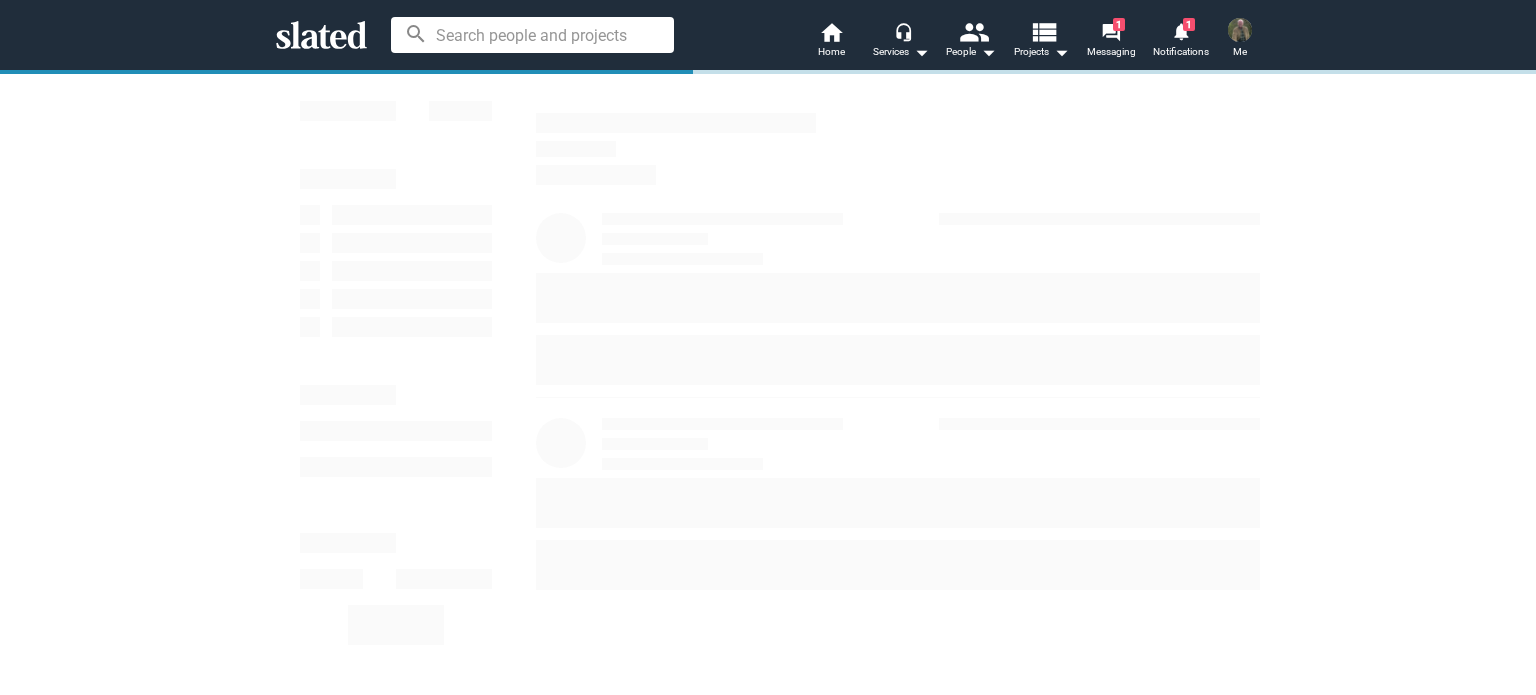 scroll, scrollTop: 0, scrollLeft: 0, axis: both 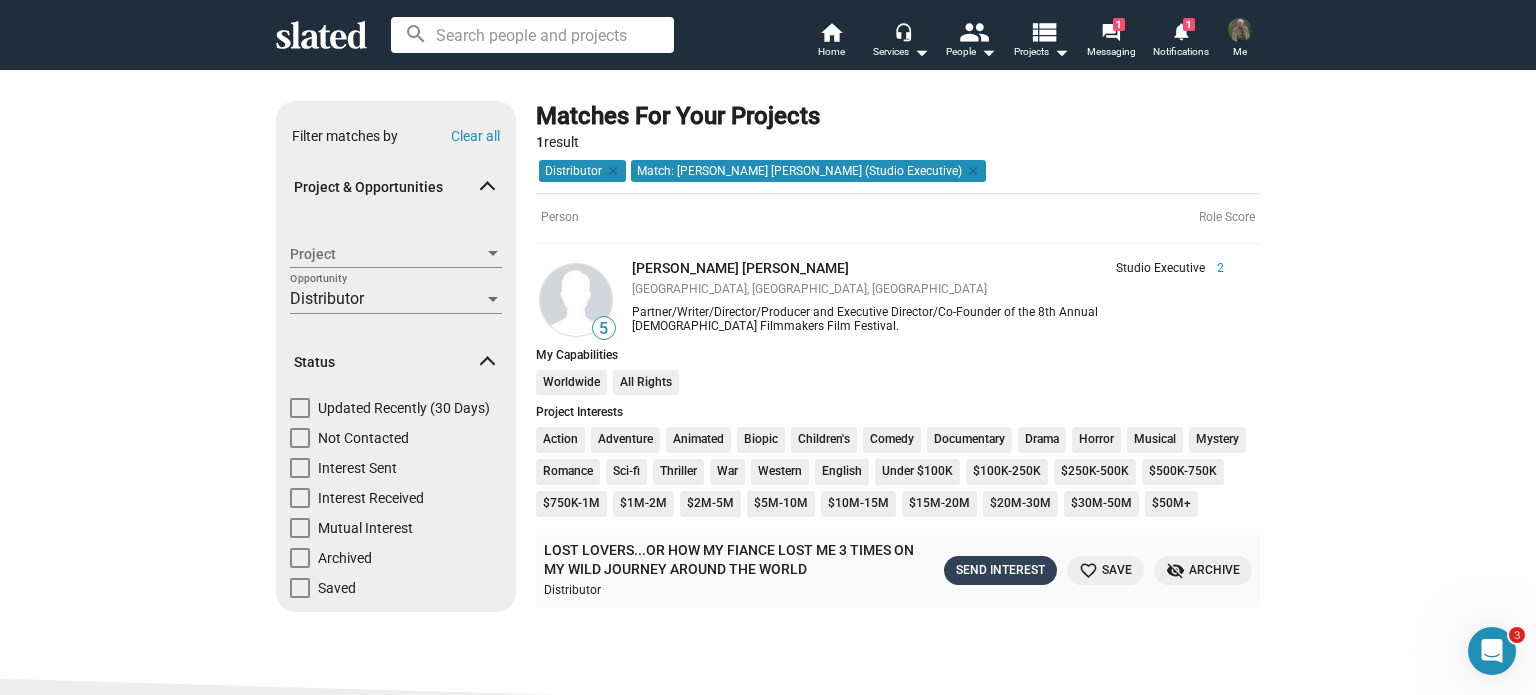 click on "Send Interest" 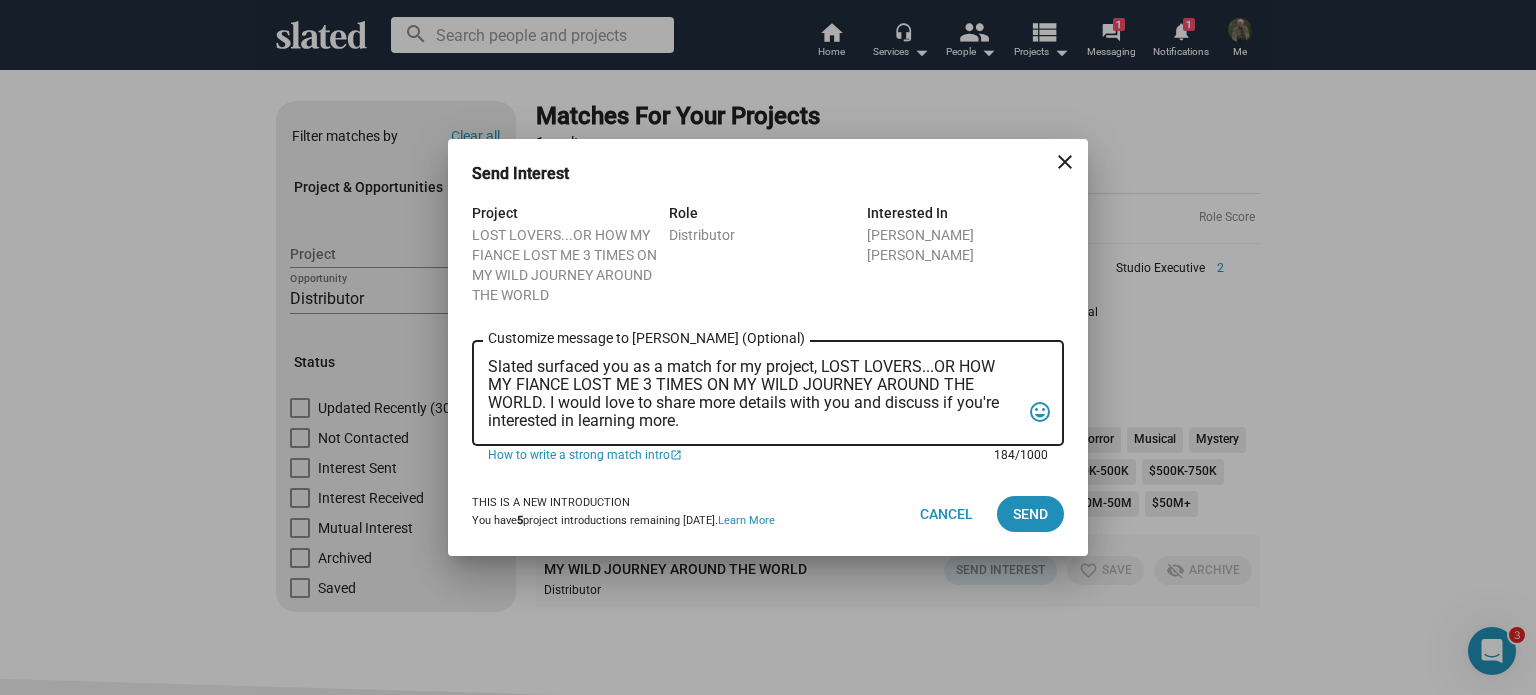 scroll, scrollTop: 0, scrollLeft: 0, axis: both 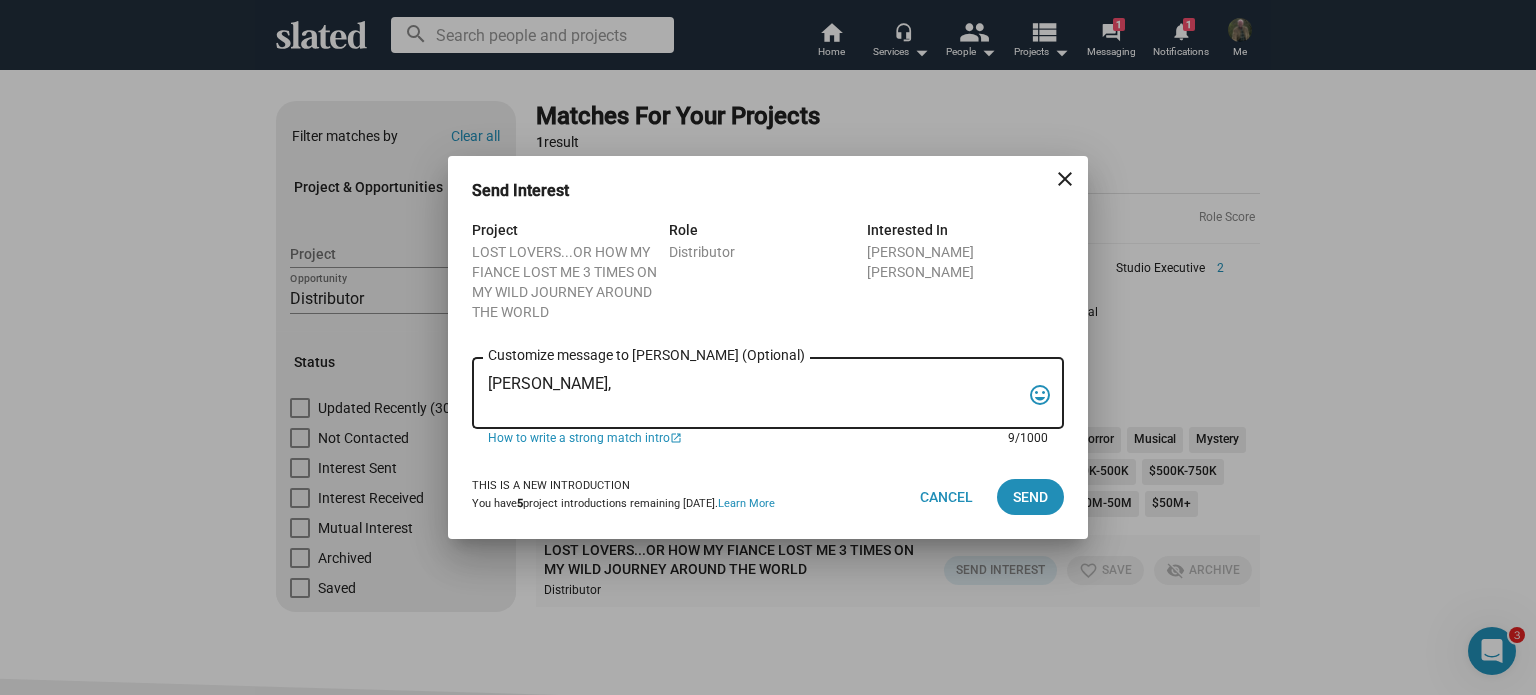 paste on "LOST LOVERS, an Animated Family Comedy features a strong woman from [GEOGRAPHIC_DATA] and her fiancé from the [GEOGRAPHIC_DATA] who navigate time, talking animals, and global chaos. Losing her 3 X on their quest across 3 continents, he wins her heart on a [GEOGRAPHIC_DATA] near [GEOGRAPHIC_DATA]. Written by [PERSON_NAME] ([PERSON_NAME] the Magic Begins with [PERSON_NAME] and [PERSON_NAME]; [PERSON_NAME], created for RTE; Missing, a film for RAI;  B-Rolls for Films produced by Paradox Pictures), we look for finance (invested in a secure US CD). Animated in [GEOGRAPHIC_DATA] to lower costs. Investors receive B-Shares in our company. Research indicates a high ROI. If you contact me, I will send an Investment Pitch. We are also looking for a Co-Producer for this film - and our live-action film: Dolphin Song, with locations in [GEOGRAPHIC_DATA] and [GEOGRAPHIC_DATA]. Part will be shot in [US_STATE]. Lost Lover will receive US tax incentives; Dolphin Song Irish, US and European tax incentives and grants. [PERSON_NAME]" 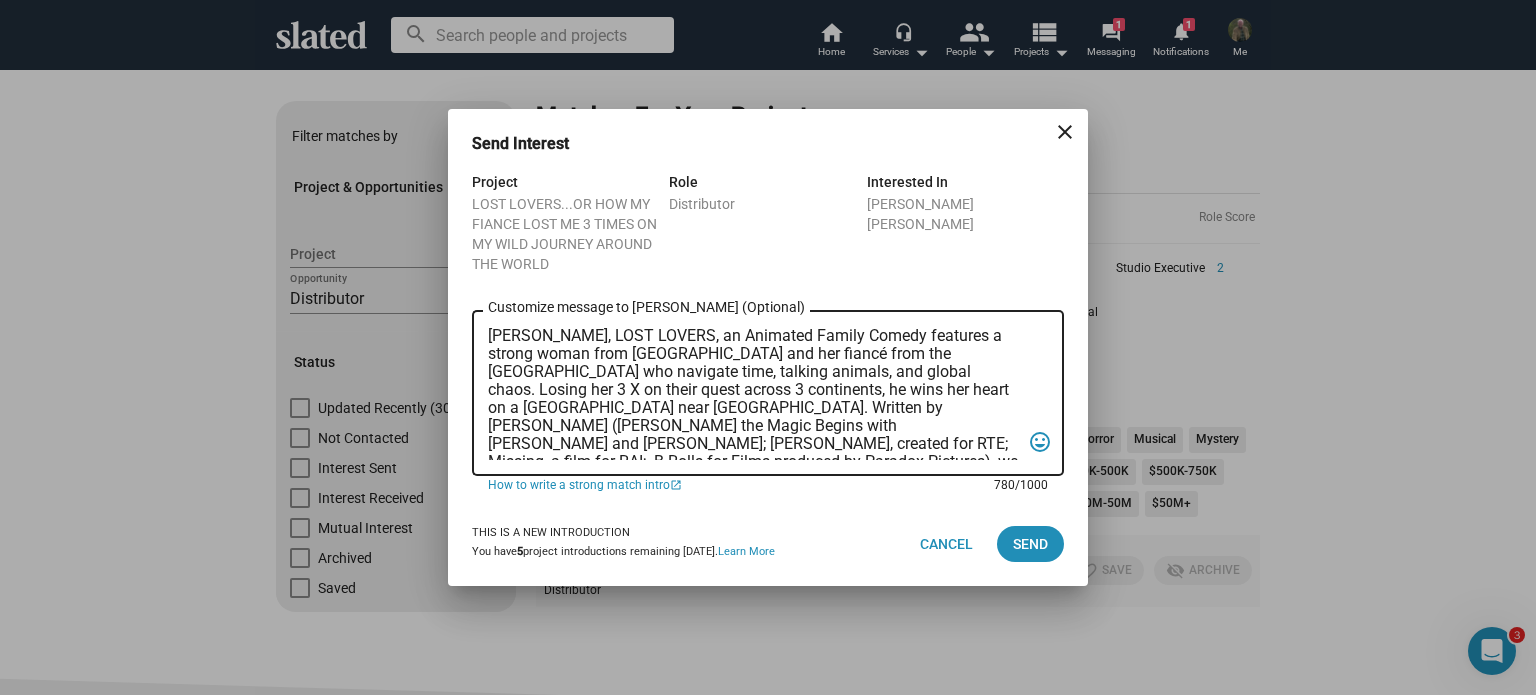 scroll, scrollTop: 120, scrollLeft: 0, axis: vertical 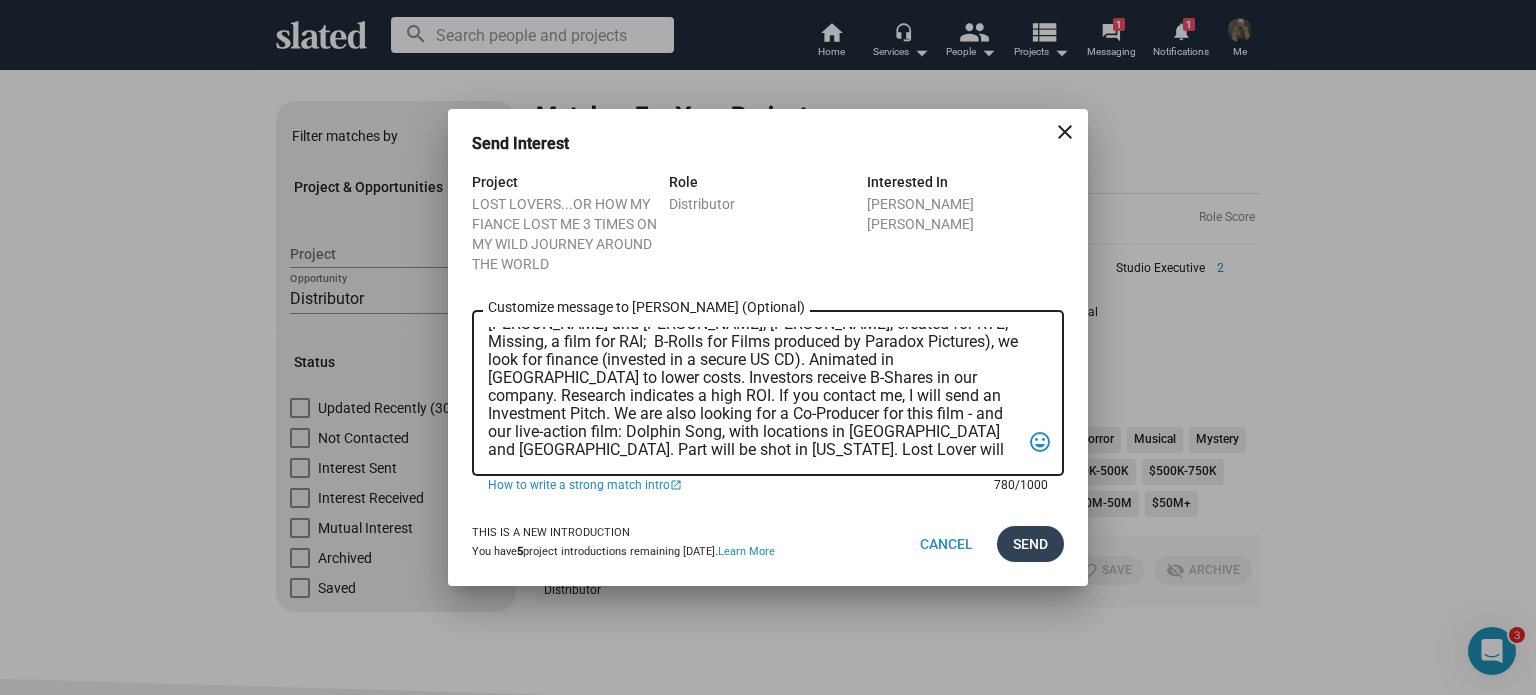 type on "Patricia, LOST LOVERS, an Animated Family Comedy features a strong woman from Africa and her fiancé from the US who navigate time, talking animals, and global chaos. Losing her 3 X on their quest across 3 continents, he wins her heart on a Magical Island near Australia. Written by Tom Richards (Merlin the Magic Begins with Sean Connery and Deborah Moore; Gotcha, created for RTE; Missing, a film for RAI;  B-Rolls for Films produced by Paradox Pictures), we look for finance (invested in a secure US CD). Animated in Delhi to lower costs. Investors receive B-Shares in our company. Research indicates a high ROI. If you contact me, I will send an Investment Pitch. We are also looking for a Co-Producer for this film - and our live-action film: Dolphin Song, with locations in Ireland and Boston. Part will be shot in Puerto Rico. Lost Lover will receive US tax incentives; Dolphin Song Irish, US and European tax incentives and grants. Tom" 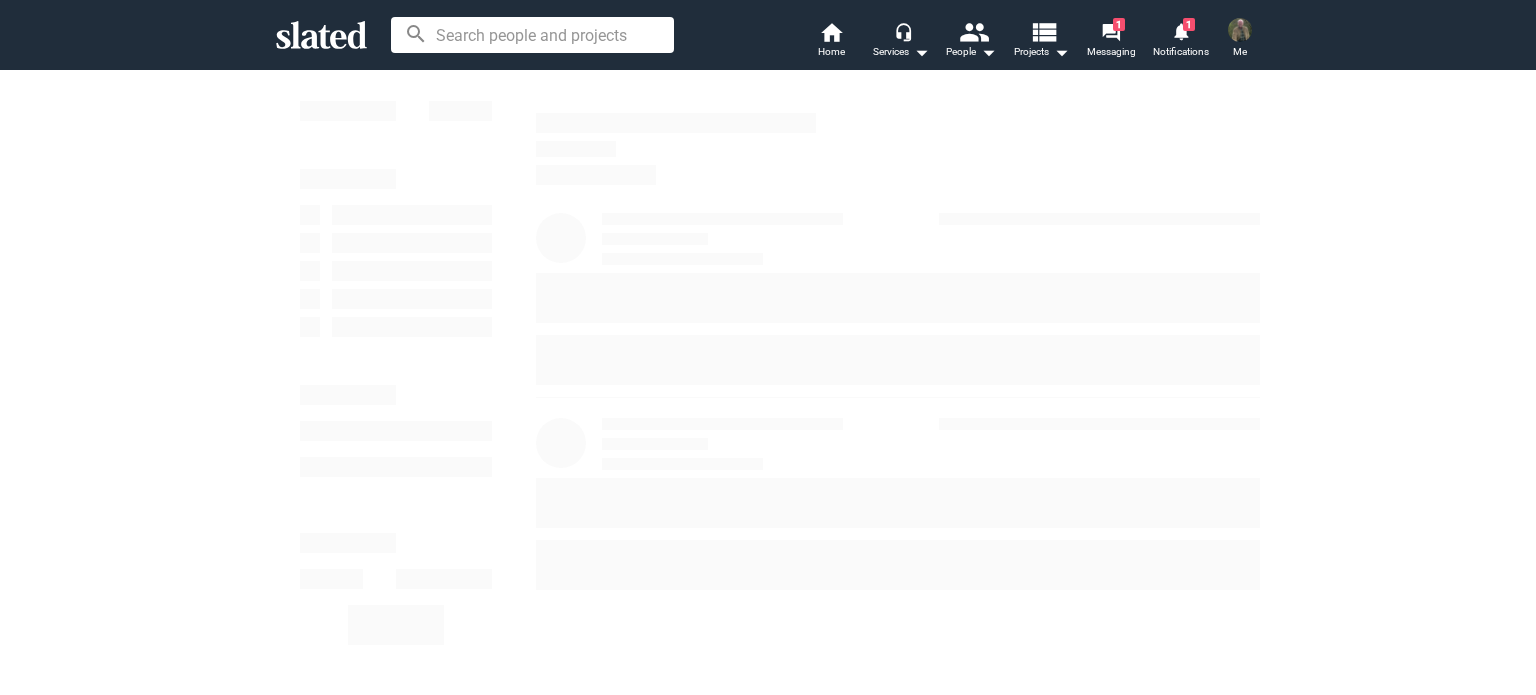 scroll, scrollTop: 0, scrollLeft: 0, axis: both 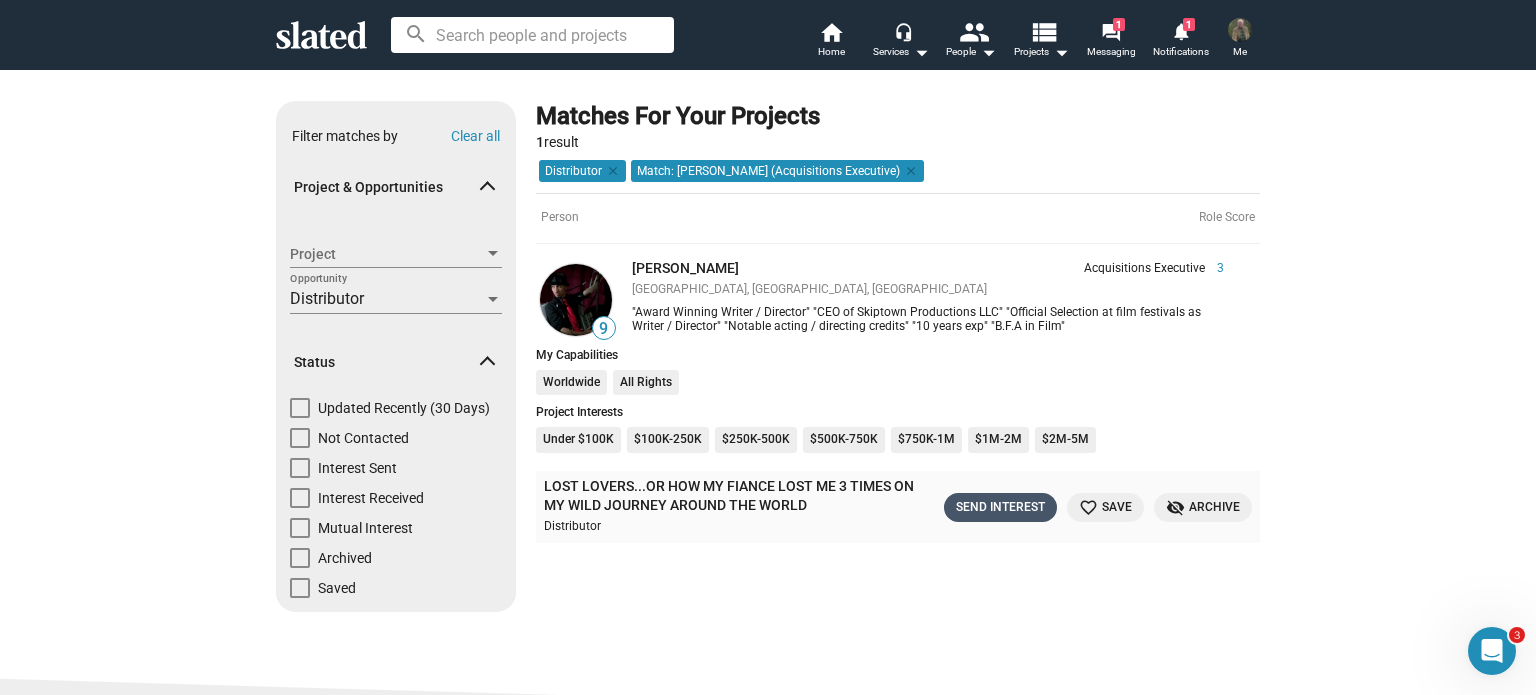 click on "Send Interest" 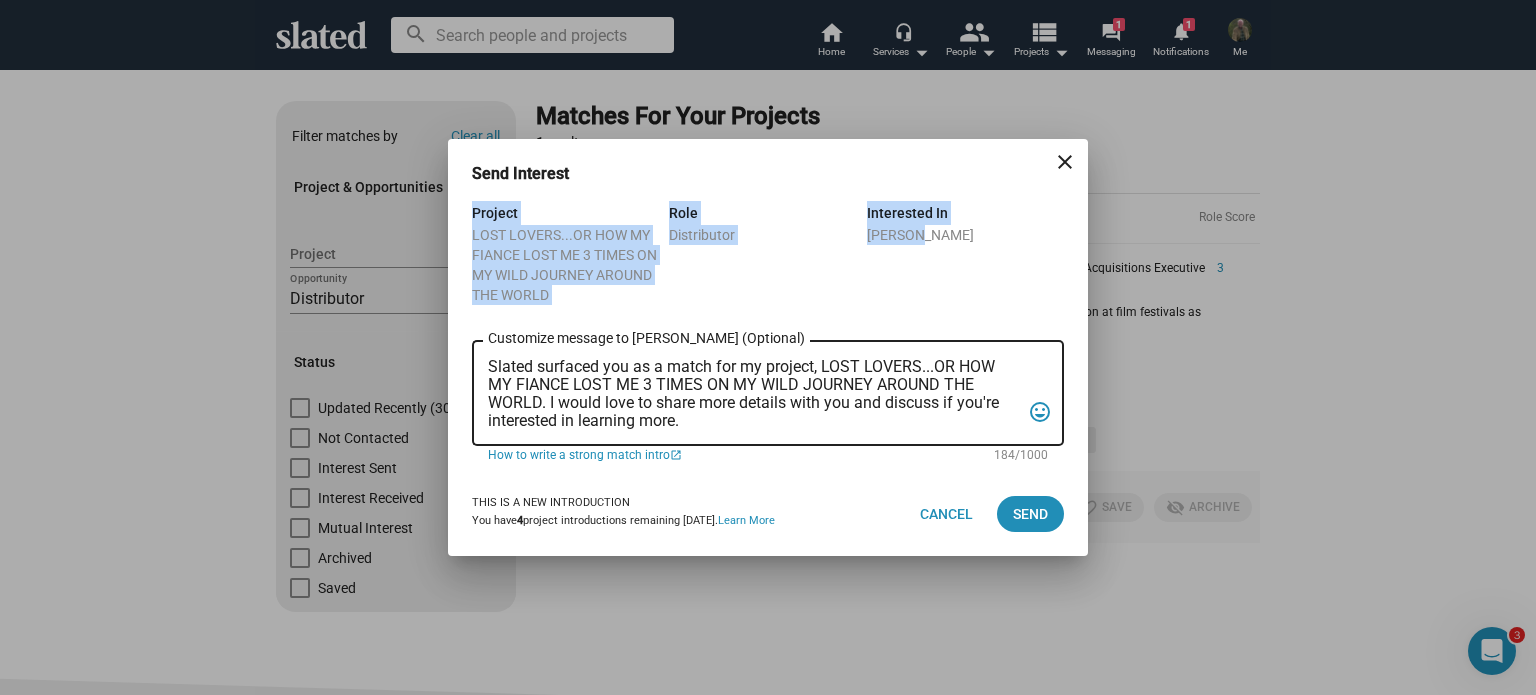 drag, startPoint x: 963, startPoint y: 145, endPoint x: 912, endPoint y: 279, distance: 143.37712 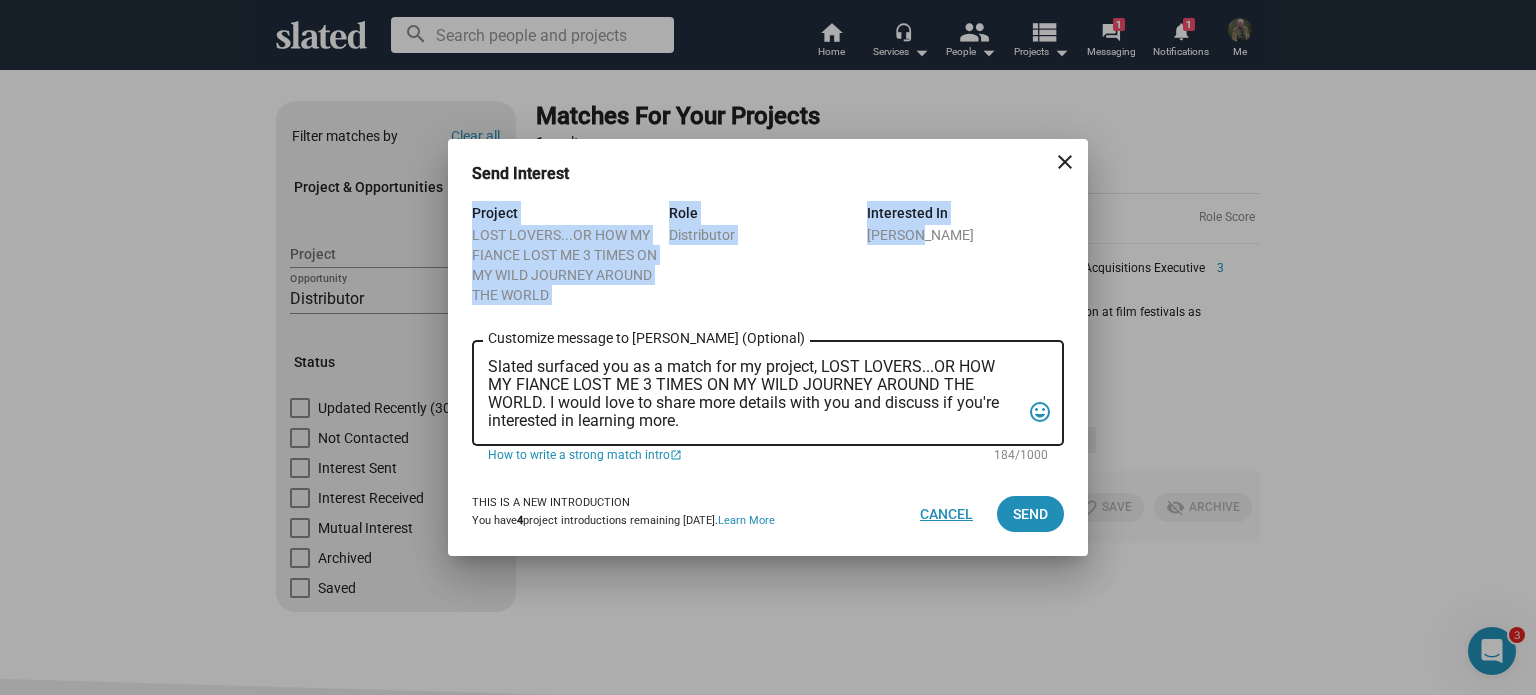 click on "Cancel" at bounding box center (946, 514) 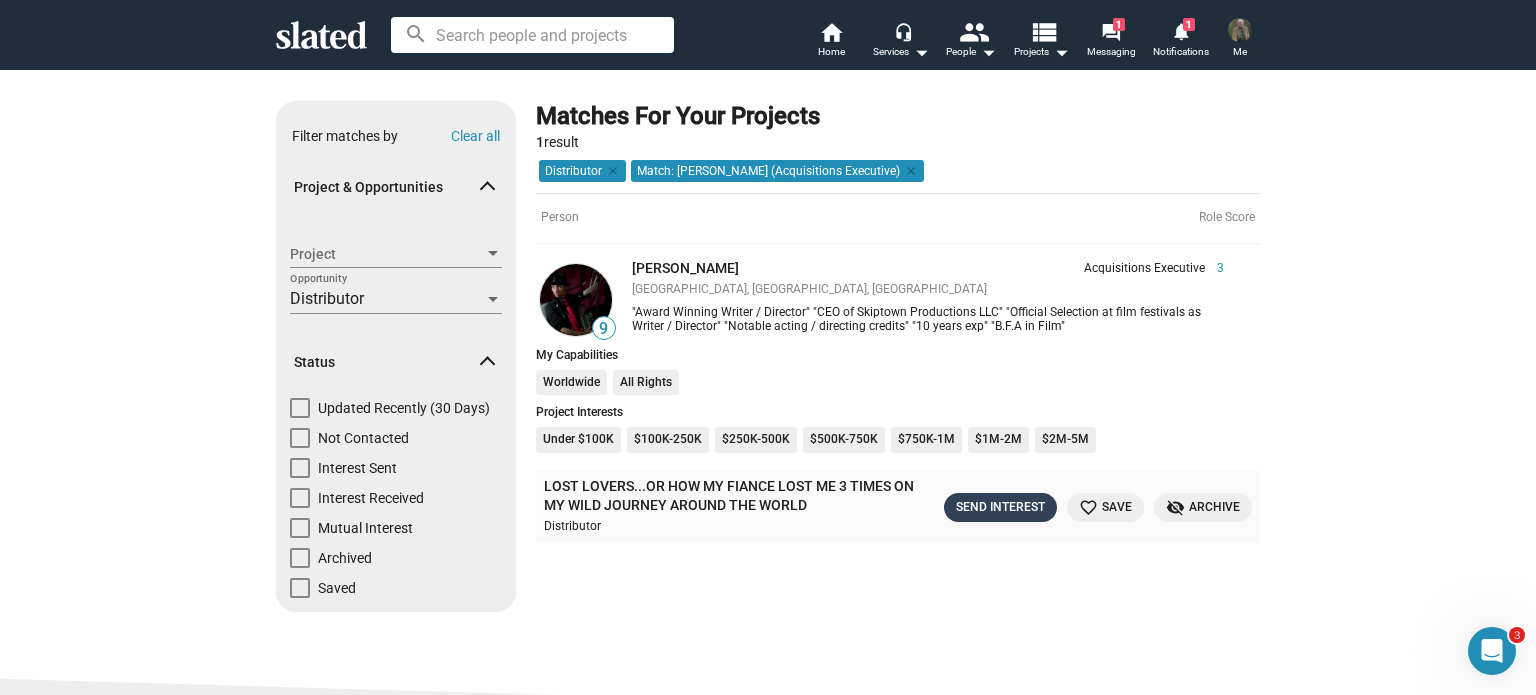 click on "Send Interest" 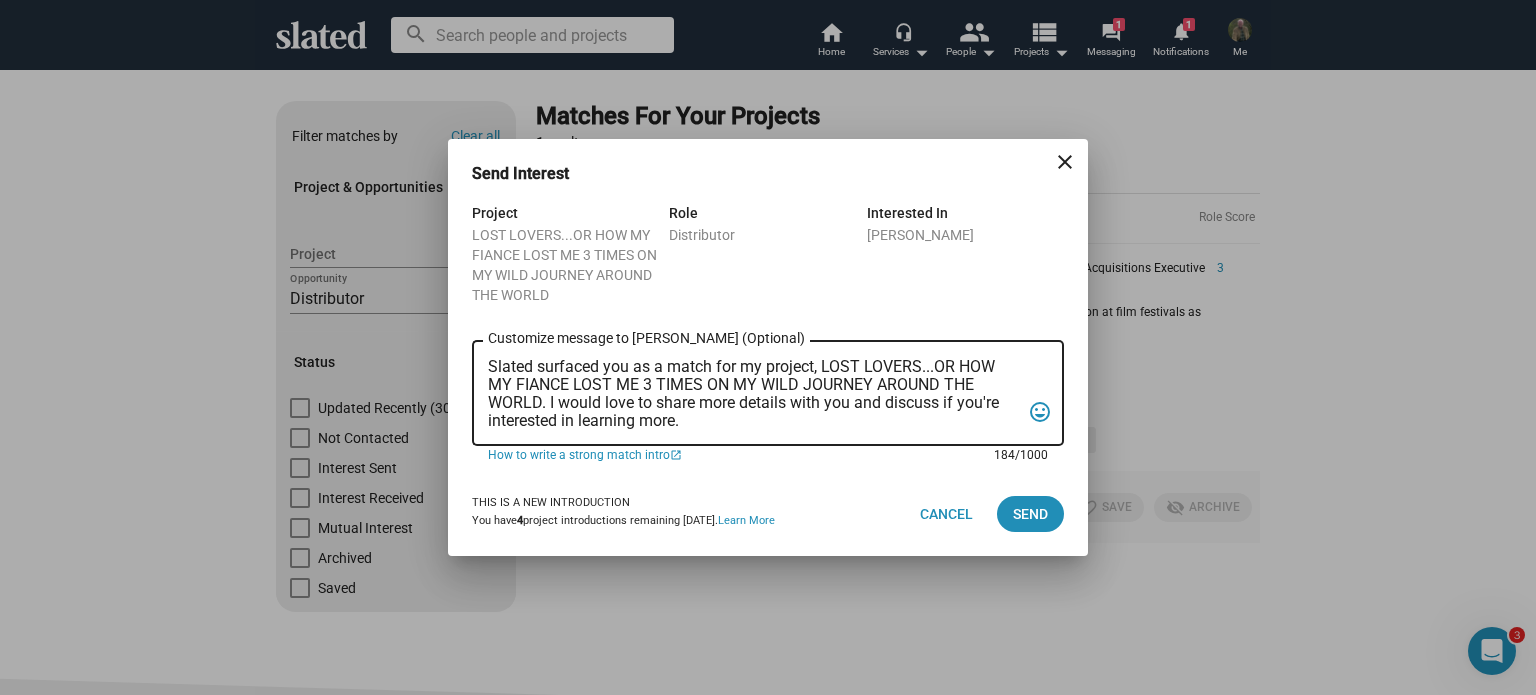 drag, startPoint x: 714, startPoint y: 418, endPoint x: 476, endPoint y: 351, distance: 247.25089 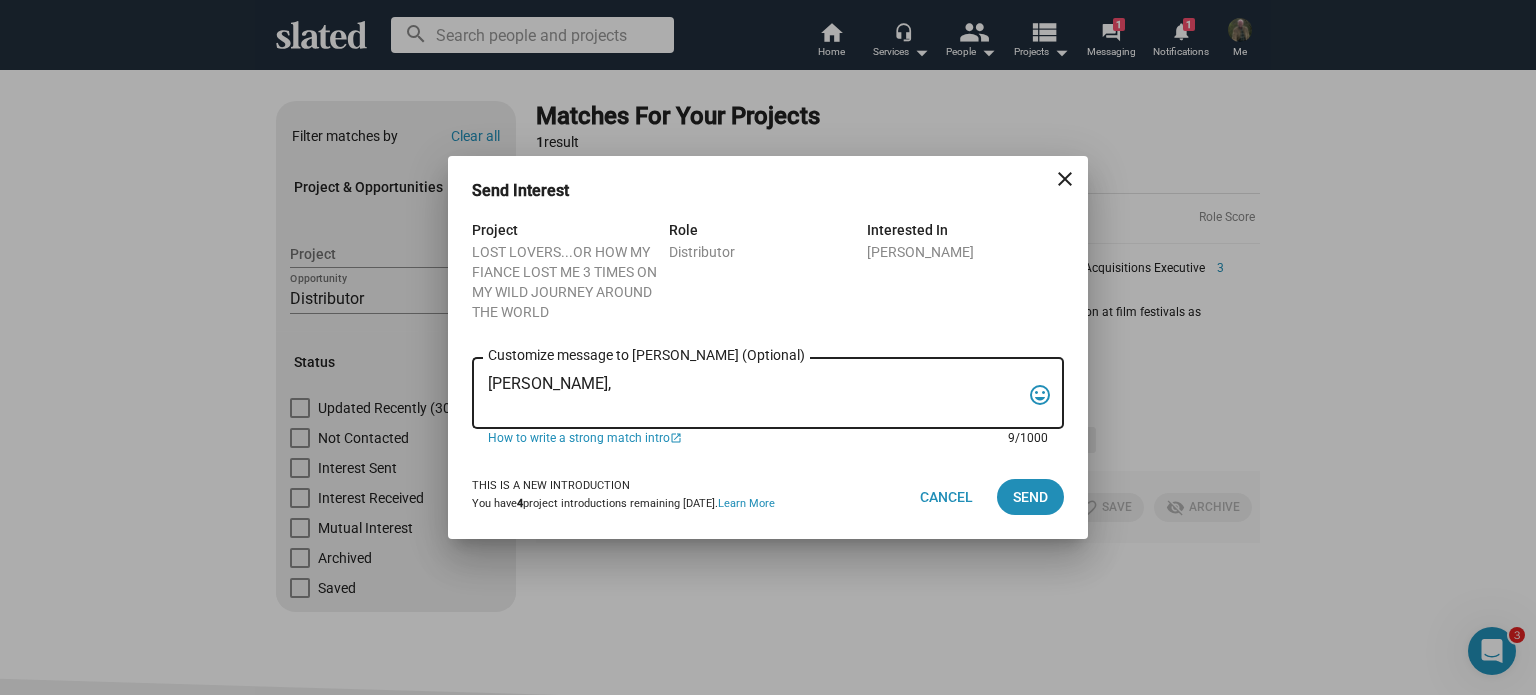 click on "Vincenzo," at bounding box center [754, 394] 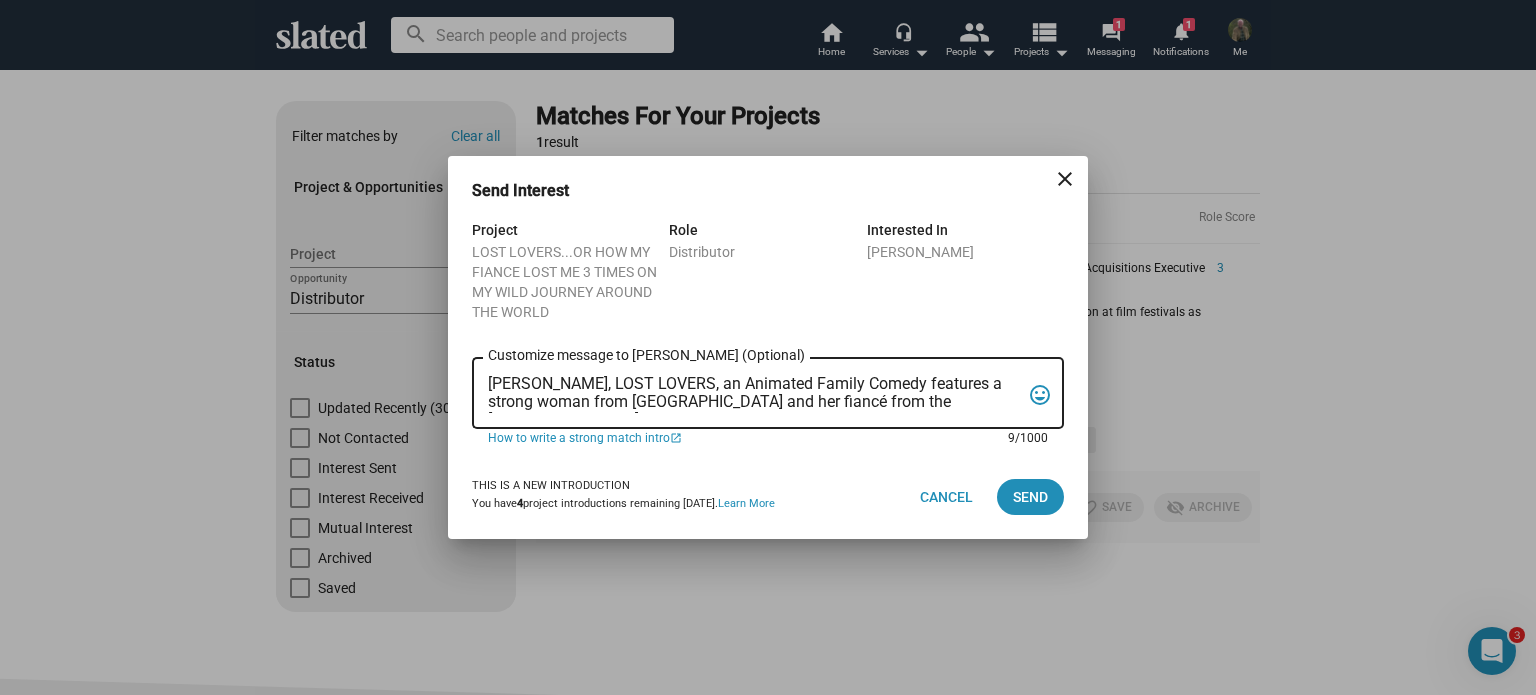 scroll, scrollTop: 120, scrollLeft: 0, axis: vertical 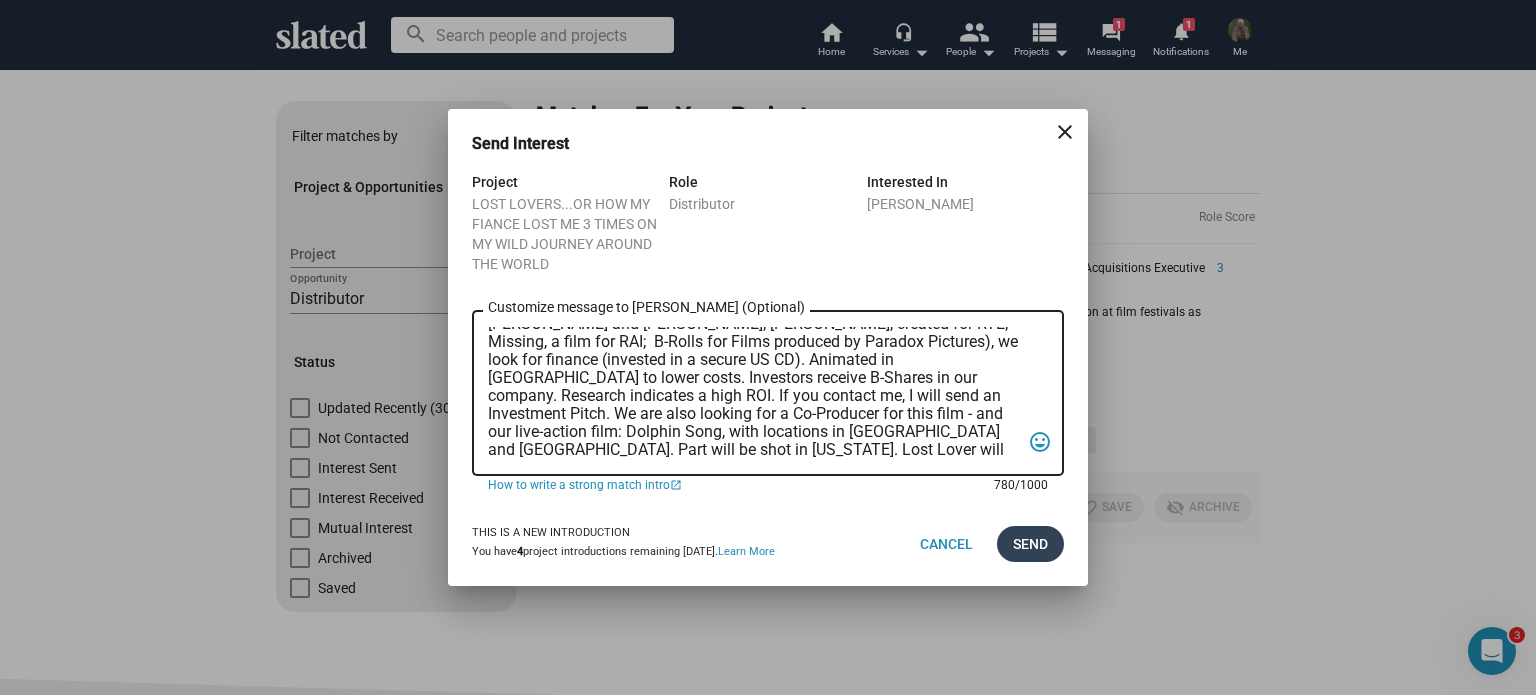 type on "Vincenzo, LOST LOVERS, an Animated Family Comedy features a strong woman from Africa and her fiancé from the US who navigate time, talking animals, and global chaos. Losing her 3 X on their quest across 3 continents, he wins her heart on a Magical Island near Australia. Written by Tom Richards (Merlin the Magic Begins with Sean Connery and Deborah Moore; Gotcha, created for RTE; Missing, a film for RAI;  B-Rolls for Films produced by Paradox Pictures), we look for finance (invested in a secure US CD). Animated in Delhi to lower costs. Investors receive B-Shares in our company. Research indicates a high ROI. If you contact me, I will send an Investment Pitch. We are also looking for a Co-Producer for this film - and our live-action film: Dolphin Song, with locations in Ireland and Boston. Part will be shot in Puerto Rico. Lost Lover will receive US tax incentives; Dolphin Song Irish, US and European tax incentives and grants. Tom" 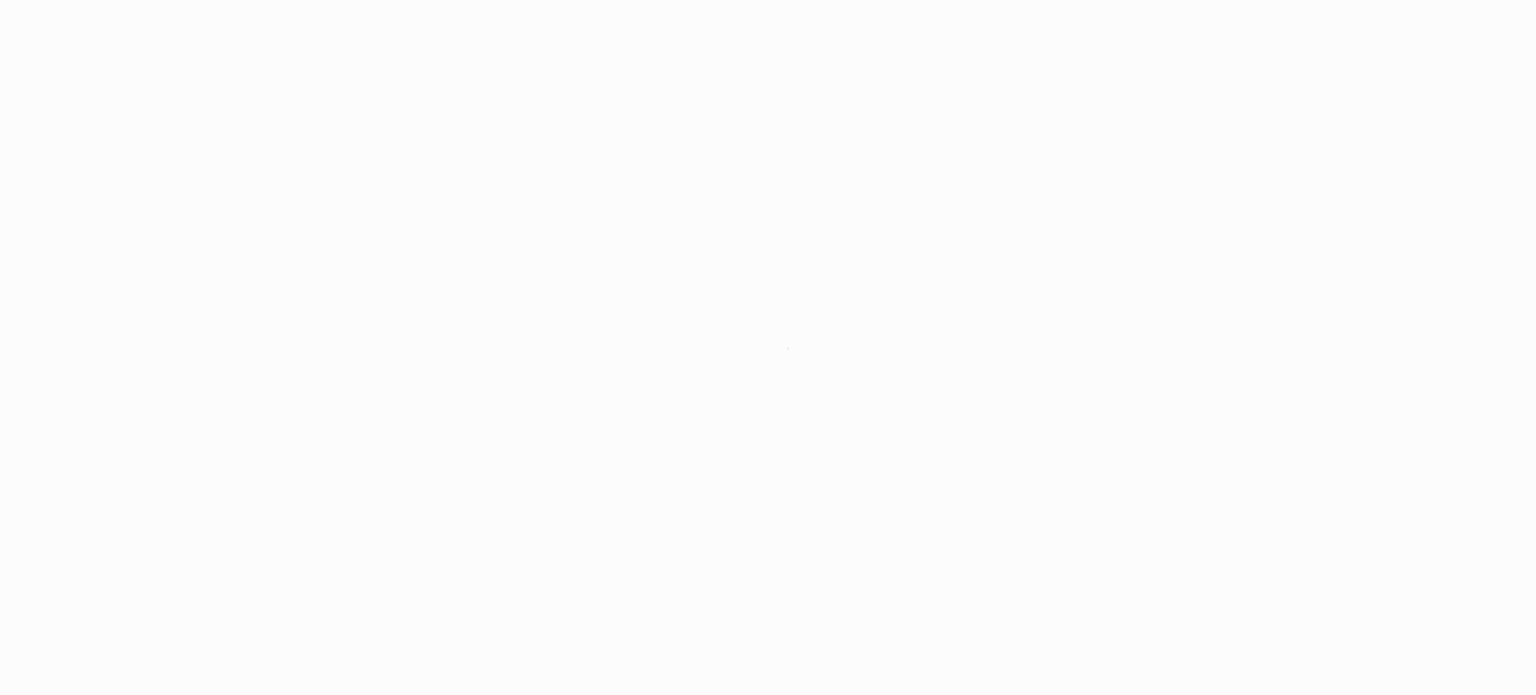 scroll, scrollTop: 0, scrollLeft: 0, axis: both 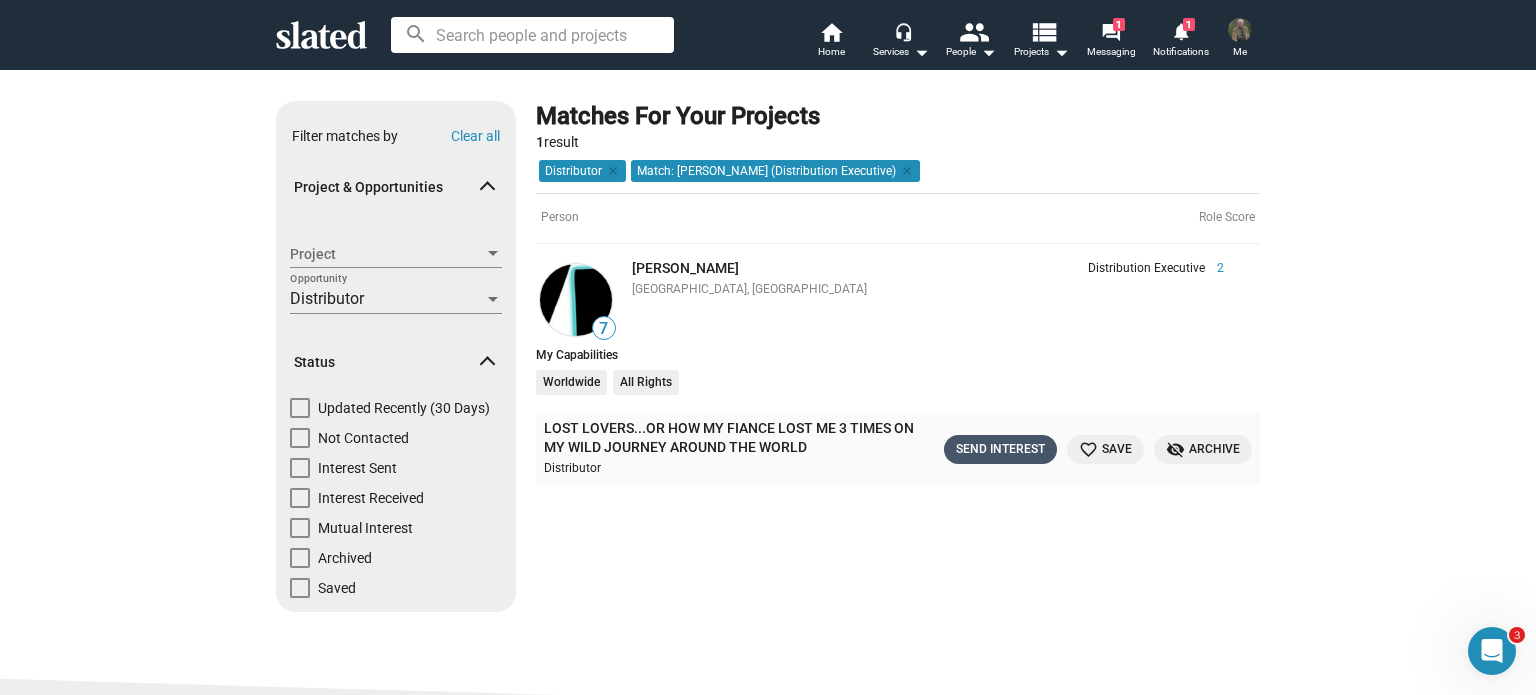 click on "Send Interest" 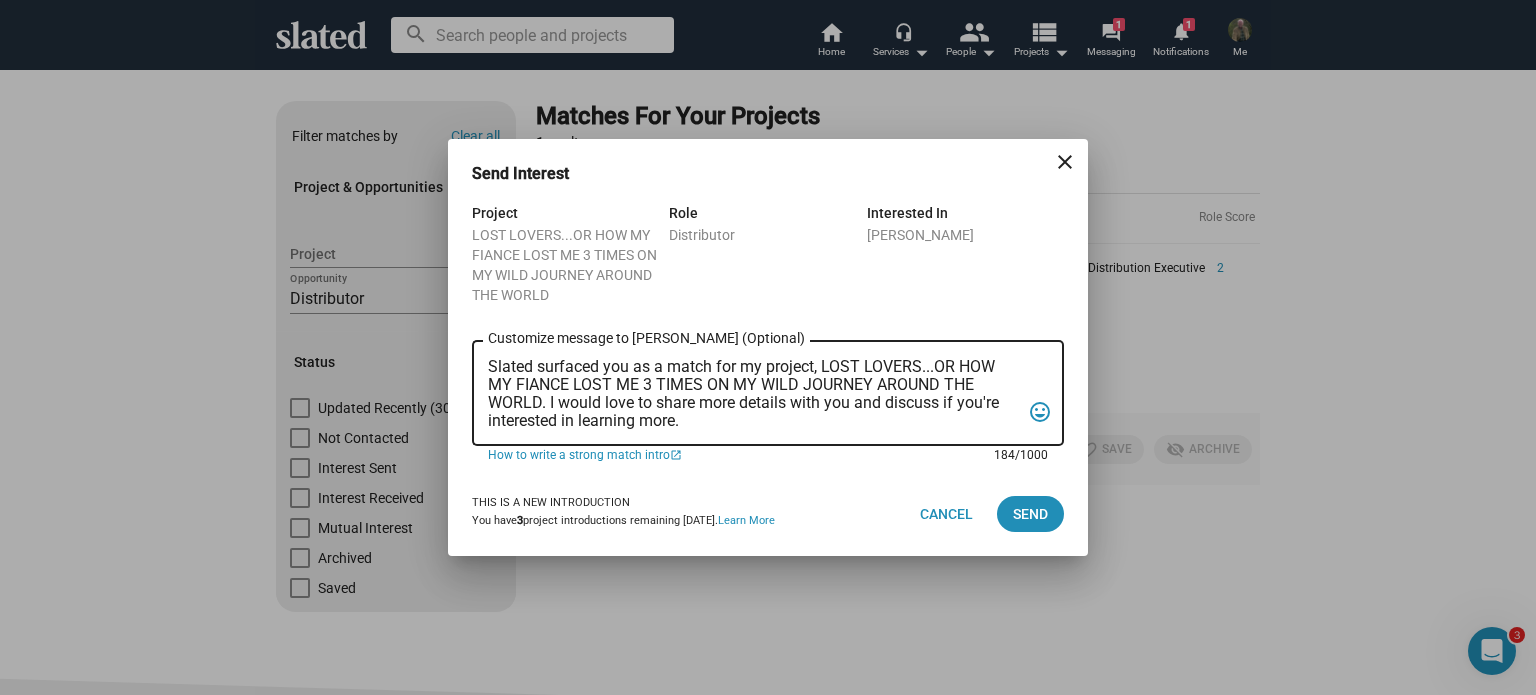 drag, startPoint x: 692, startPoint y: 417, endPoint x: 468, endPoint y: 343, distance: 235.90677 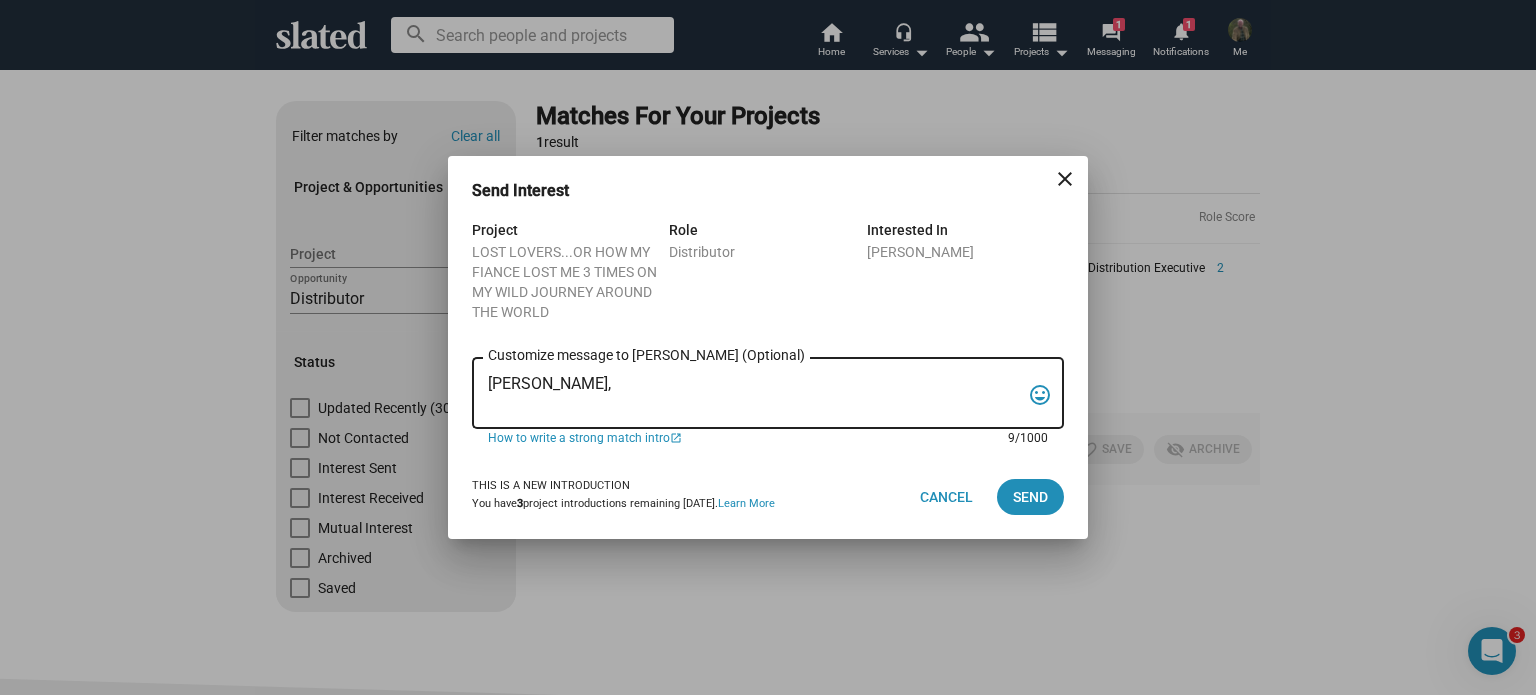 click on "[PERSON_NAME]," at bounding box center (754, 394) 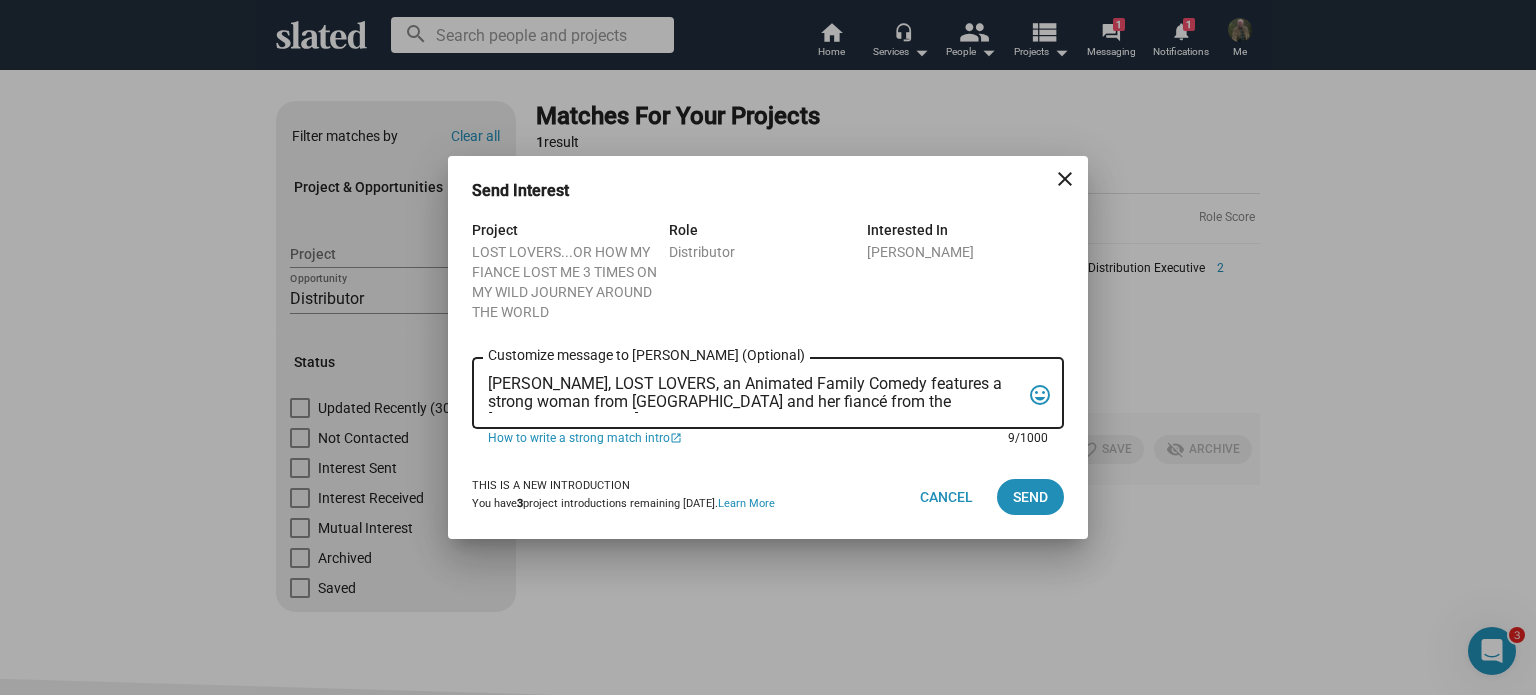 scroll, scrollTop: 120, scrollLeft: 0, axis: vertical 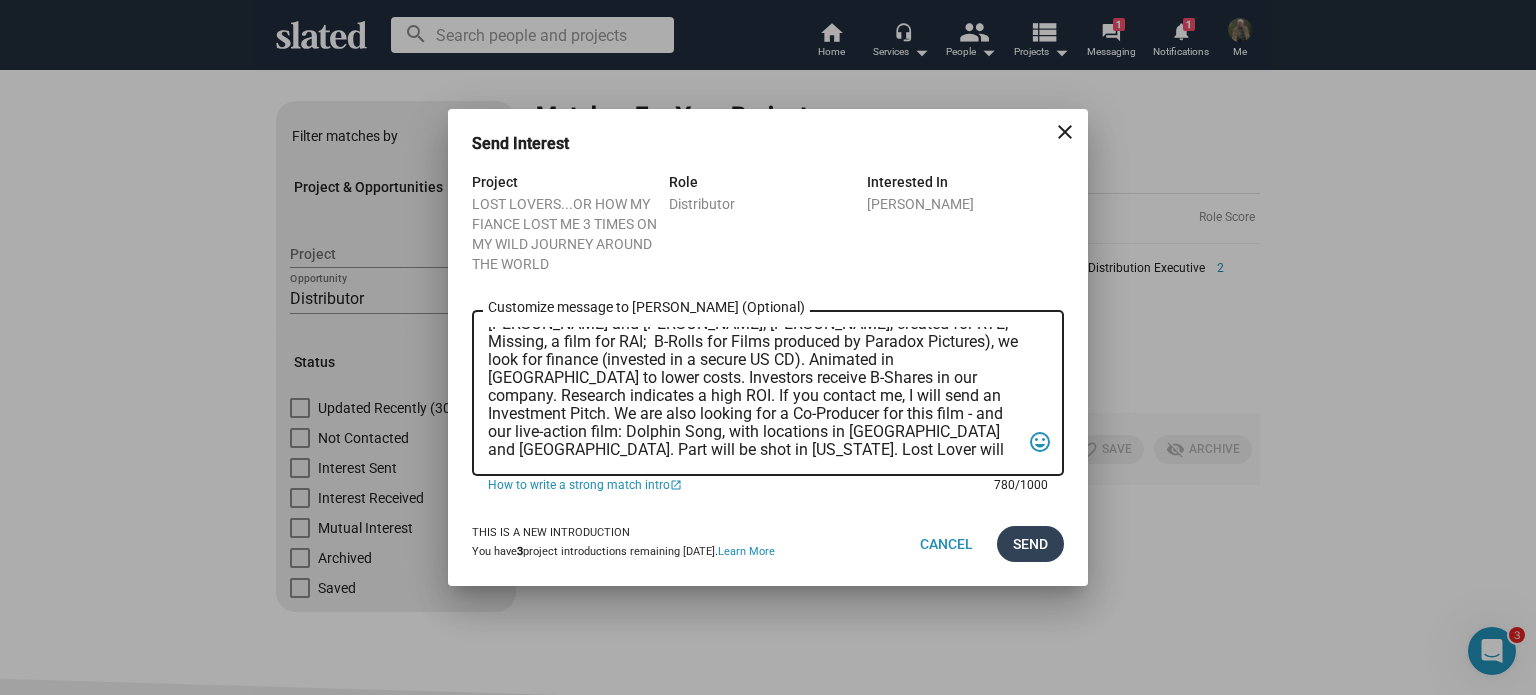 type on "[PERSON_NAME], LOST LOVERS, an Animated Family Comedy features a strong woman from [GEOGRAPHIC_DATA] and her fiancé from the [GEOGRAPHIC_DATA] who navigate time, talking animals, and global chaos. Losing her 3 X on their quest across 3 continents, he wins her heart on a [GEOGRAPHIC_DATA] near [GEOGRAPHIC_DATA]. Written by [PERSON_NAME] ([PERSON_NAME] the Magic Begins with [PERSON_NAME] and [PERSON_NAME]; [PERSON_NAME], created for RTE; Missing, a film for RAI;  B-Rolls for Films produced by Paradox Pictures), we look for finance (invested in a secure US CD). Animated in [GEOGRAPHIC_DATA] to lower costs. Investors receive B-Shares in our company. Research indicates a high ROI. If you contact me, I will send an Investment Pitch. We are also looking for a Co-Producer for this film - and our live-action film: Dolphin Song, with locations in [GEOGRAPHIC_DATA] and [GEOGRAPHIC_DATA]. Part will be shot in [US_STATE]. Lost Lover will receive US tax incentives; Dolphin Song Irish, US and European tax incentives and grants. [PERSON_NAME]" 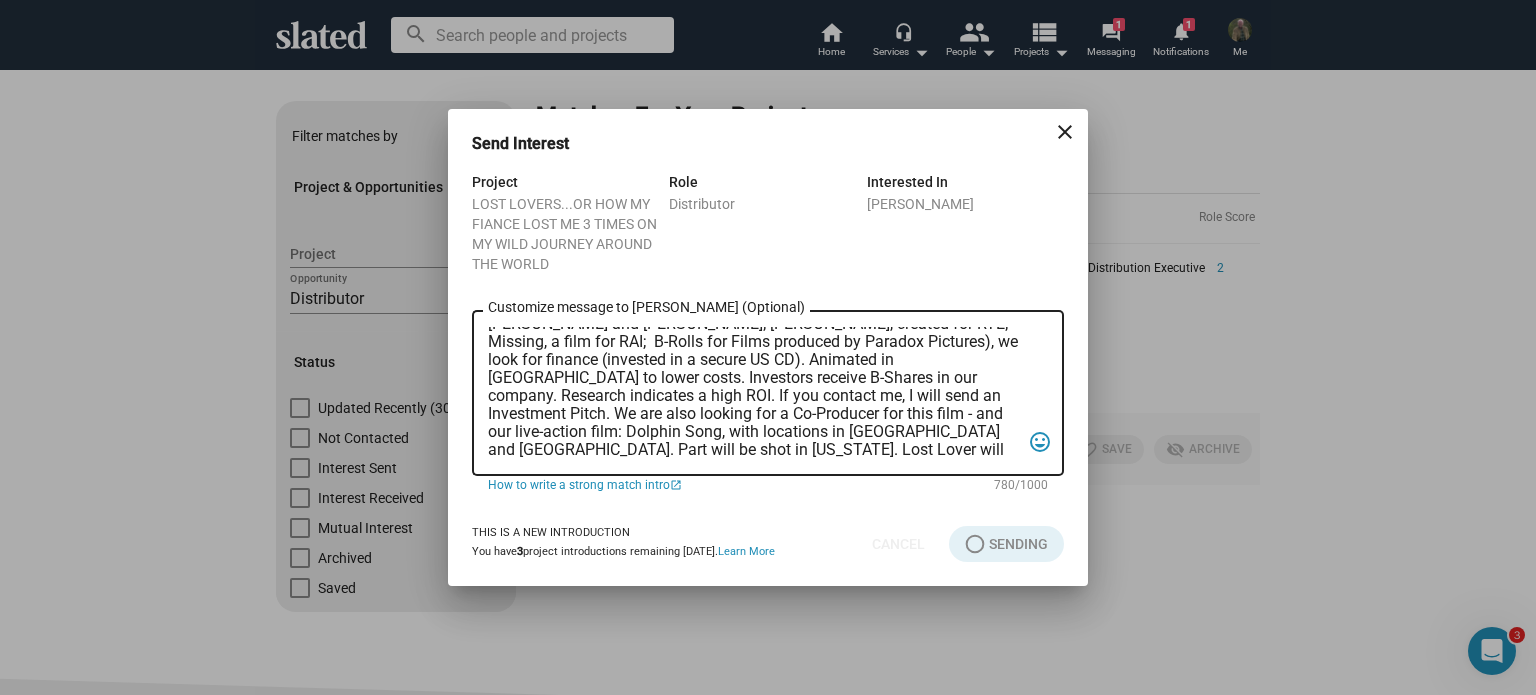 drag, startPoint x: 1027, startPoint y: 547, endPoint x: 968, endPoint y: 632, distance: 103.4698 